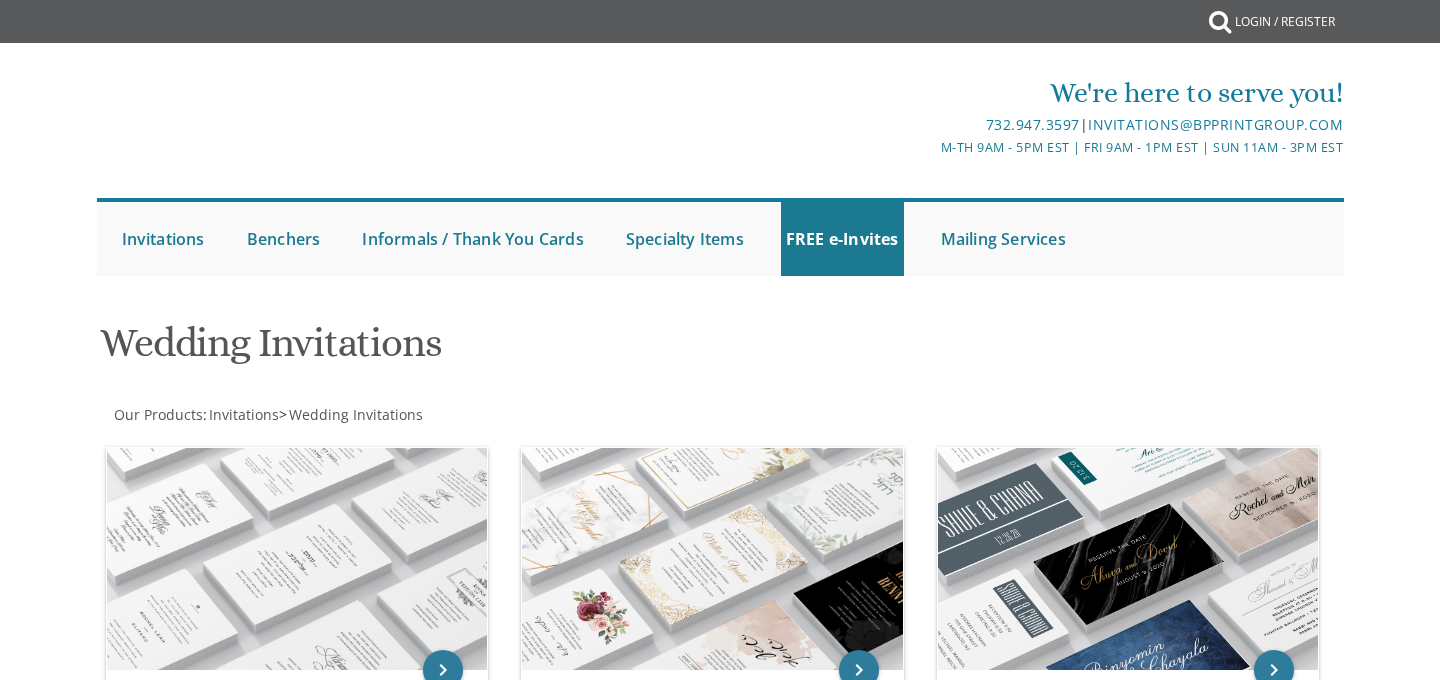 scroll, scrollTop: 0, scrollLeft: 0, axis: both 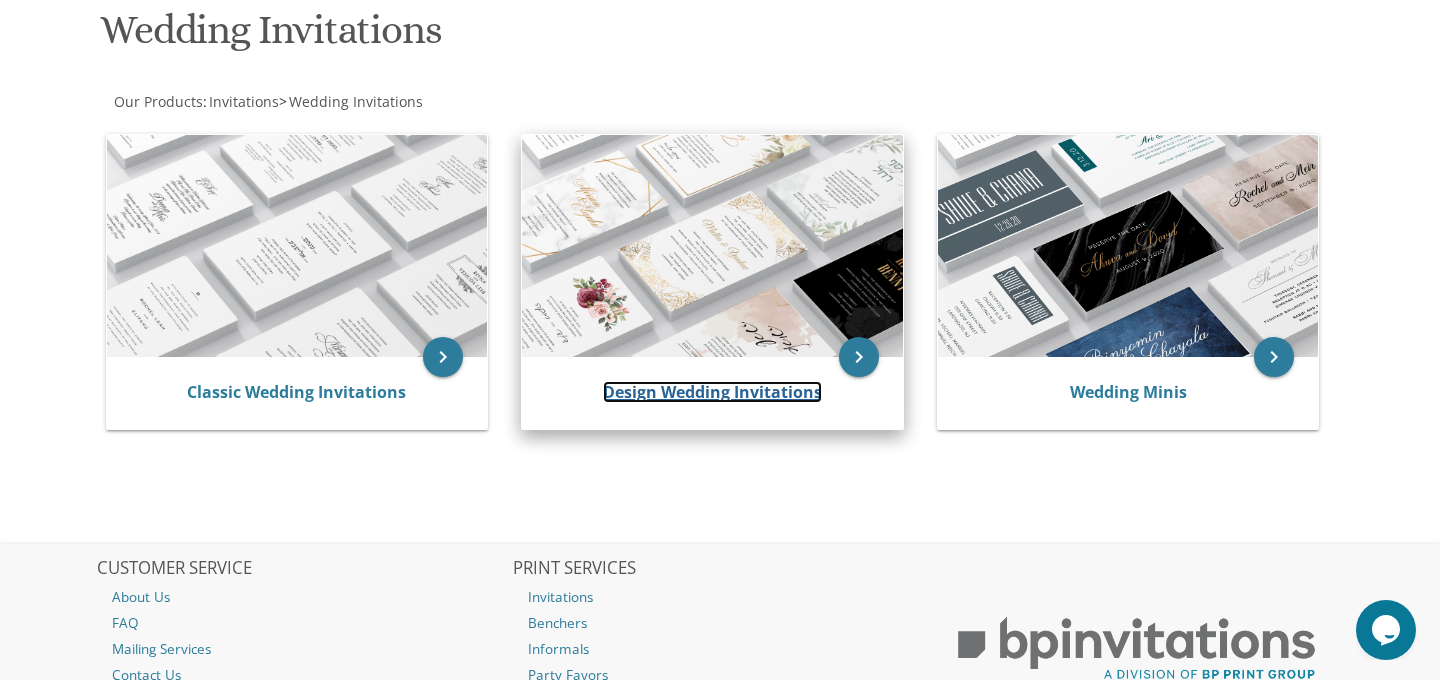 click on "Design Wedding Invitations" at bounding box center [712, 392] 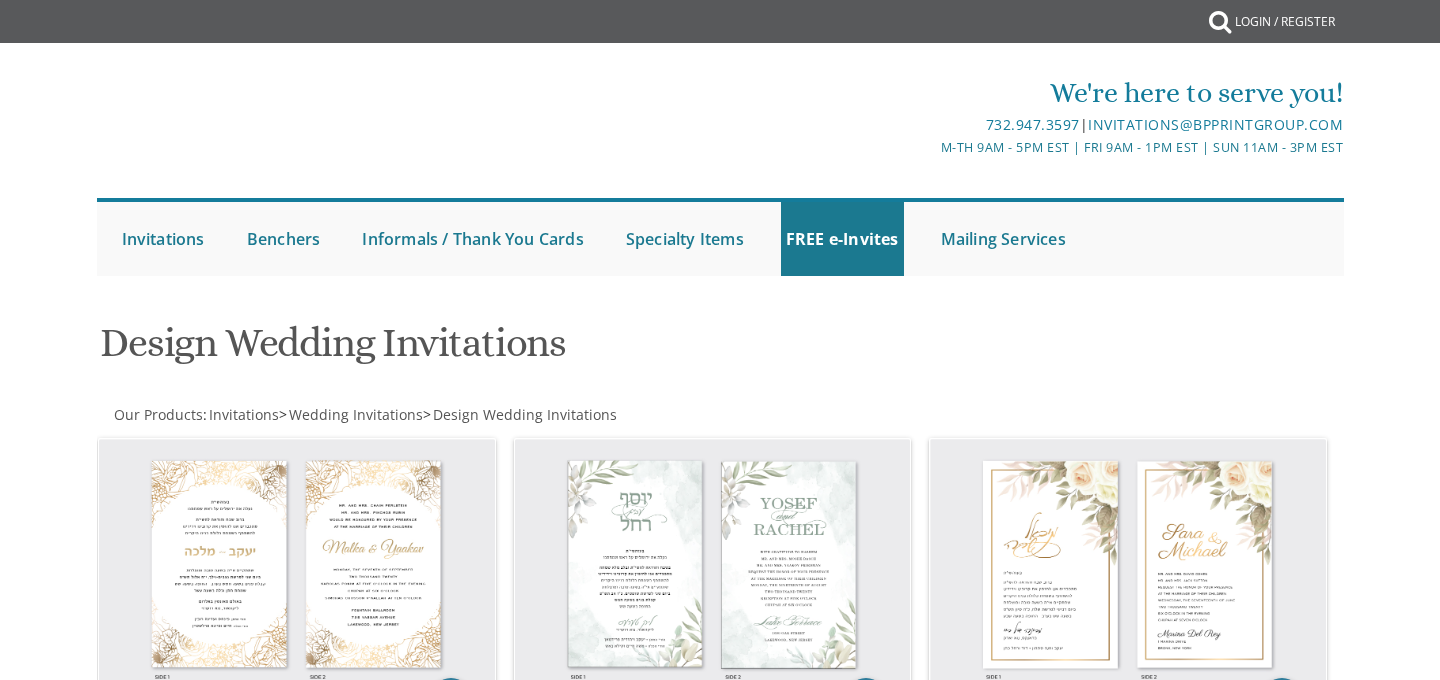 scroll, scrollTop: 0, scrollLeft: 0, axis: both 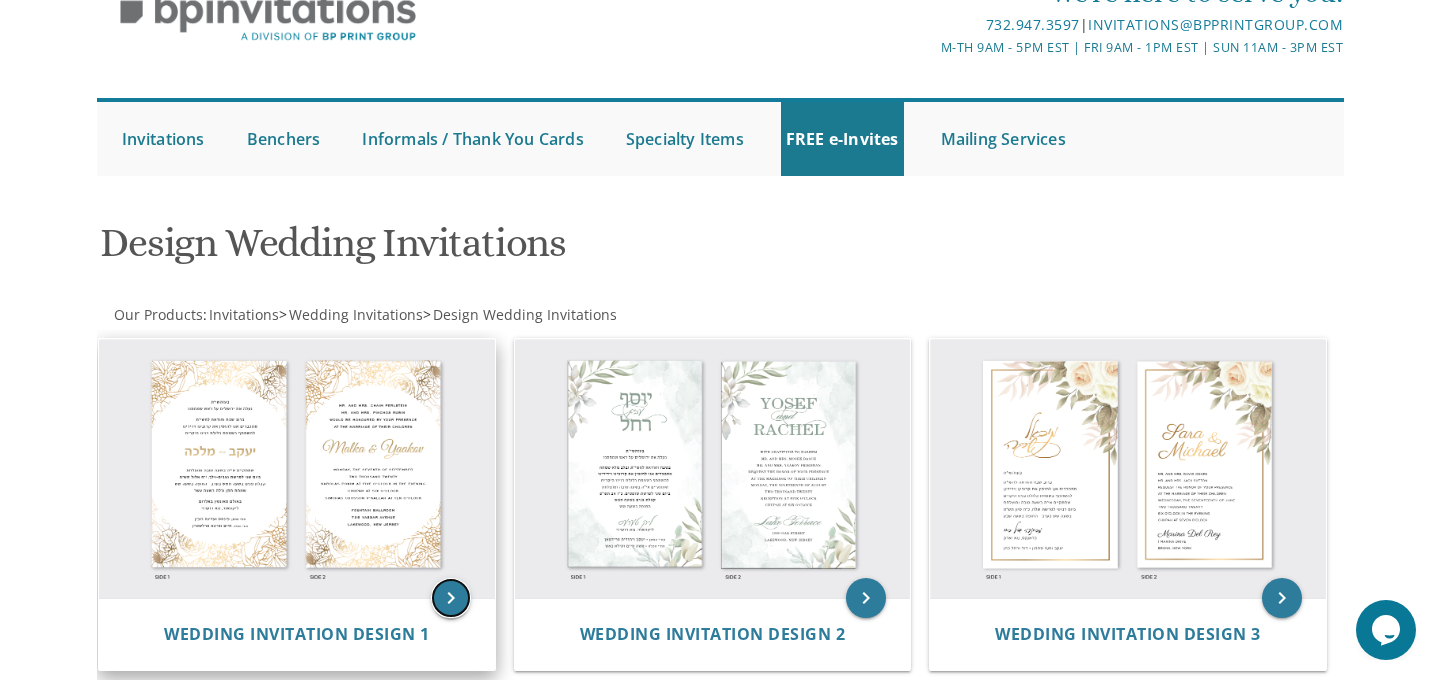 click on "keyboard_arrow_right" at bounding box center [451, 598] 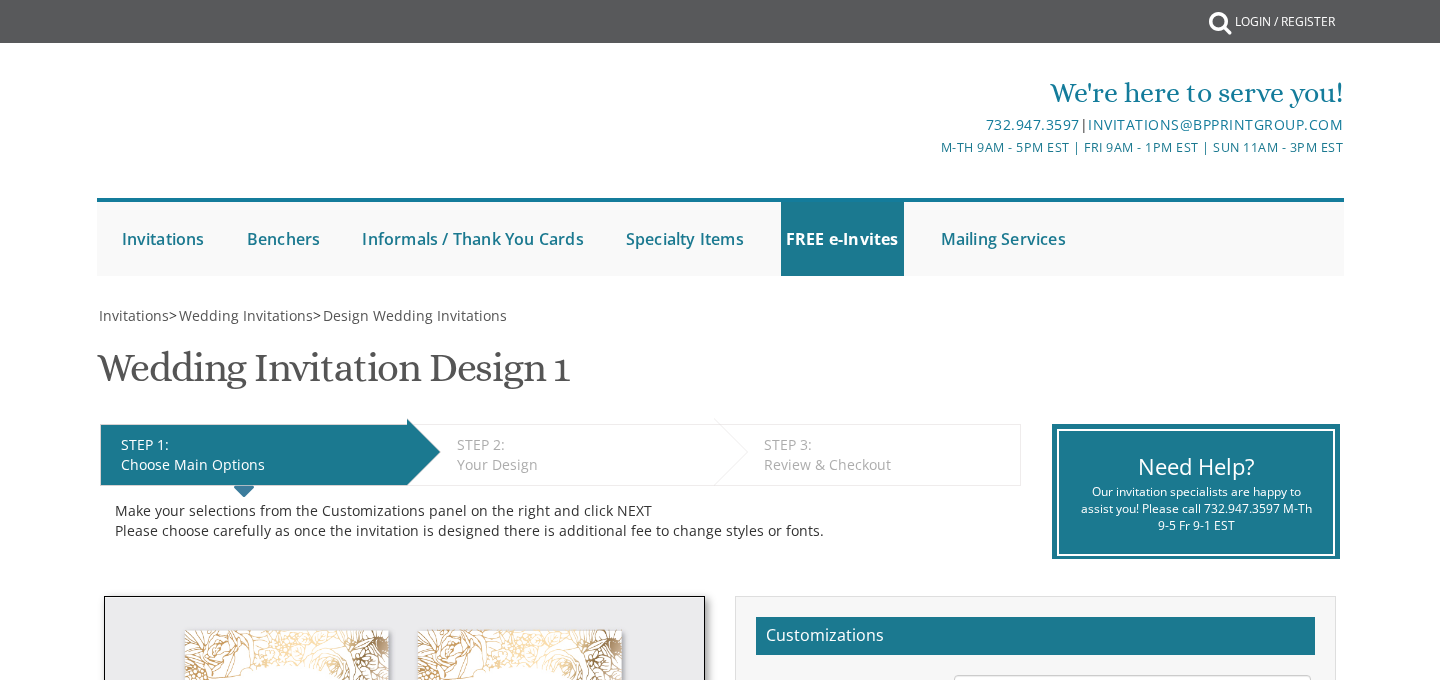 scroll, scrollTop: 0, scrollLeft: 0, axis: both 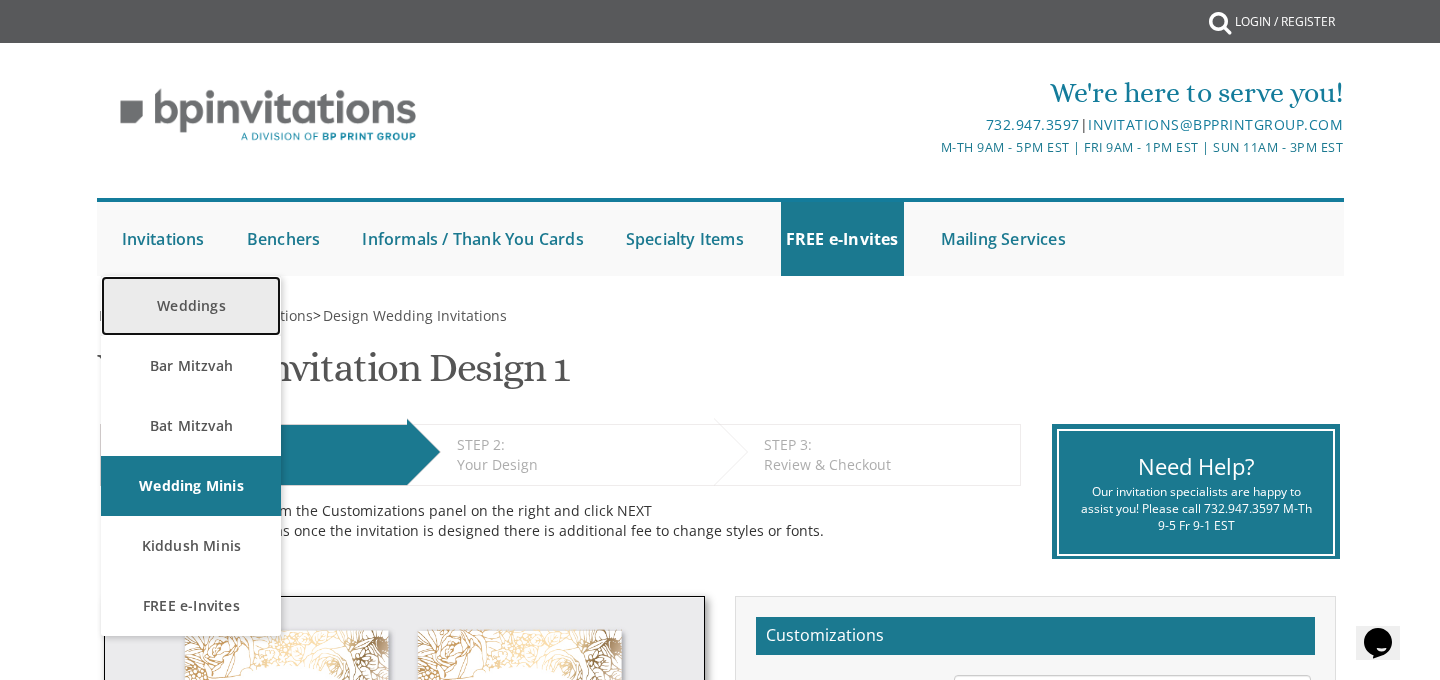 click on "Weddings" at bounding box center (191, 306) 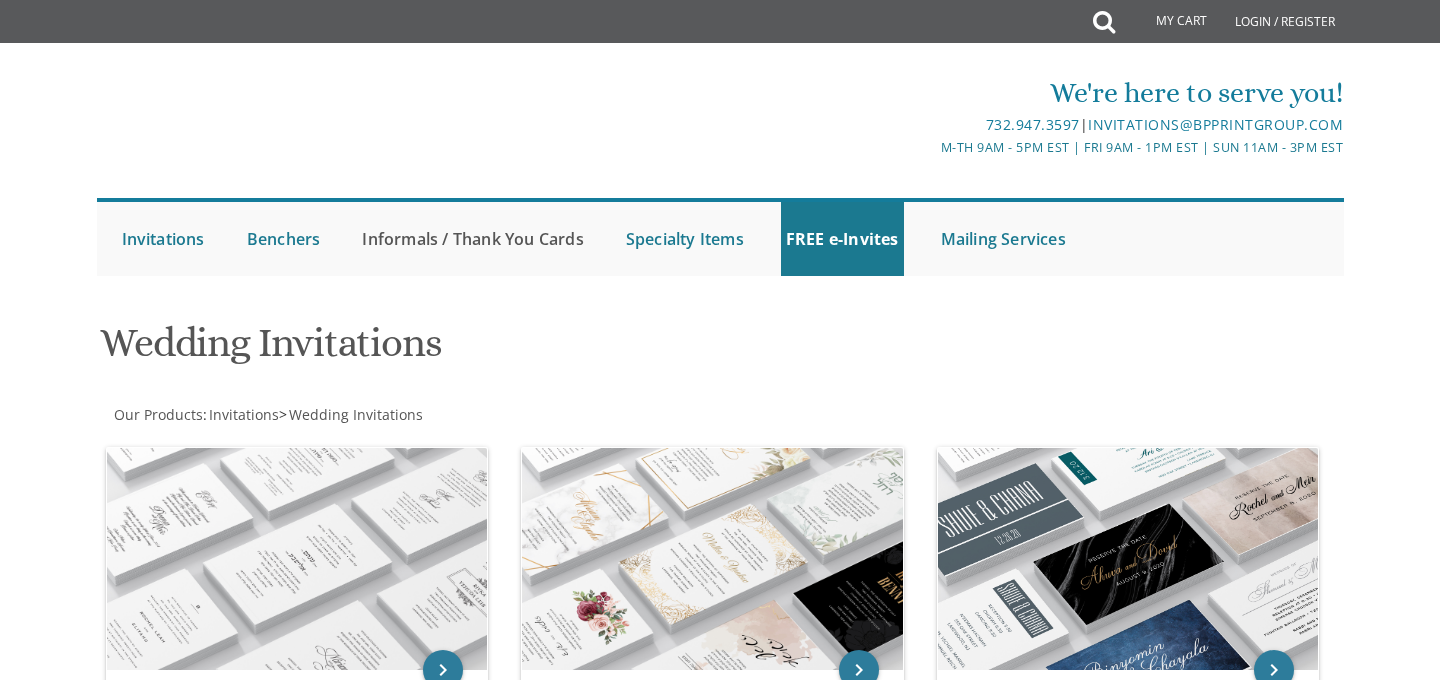 scroll, scrollTop: 0, scrollLeft: 0, axis: both 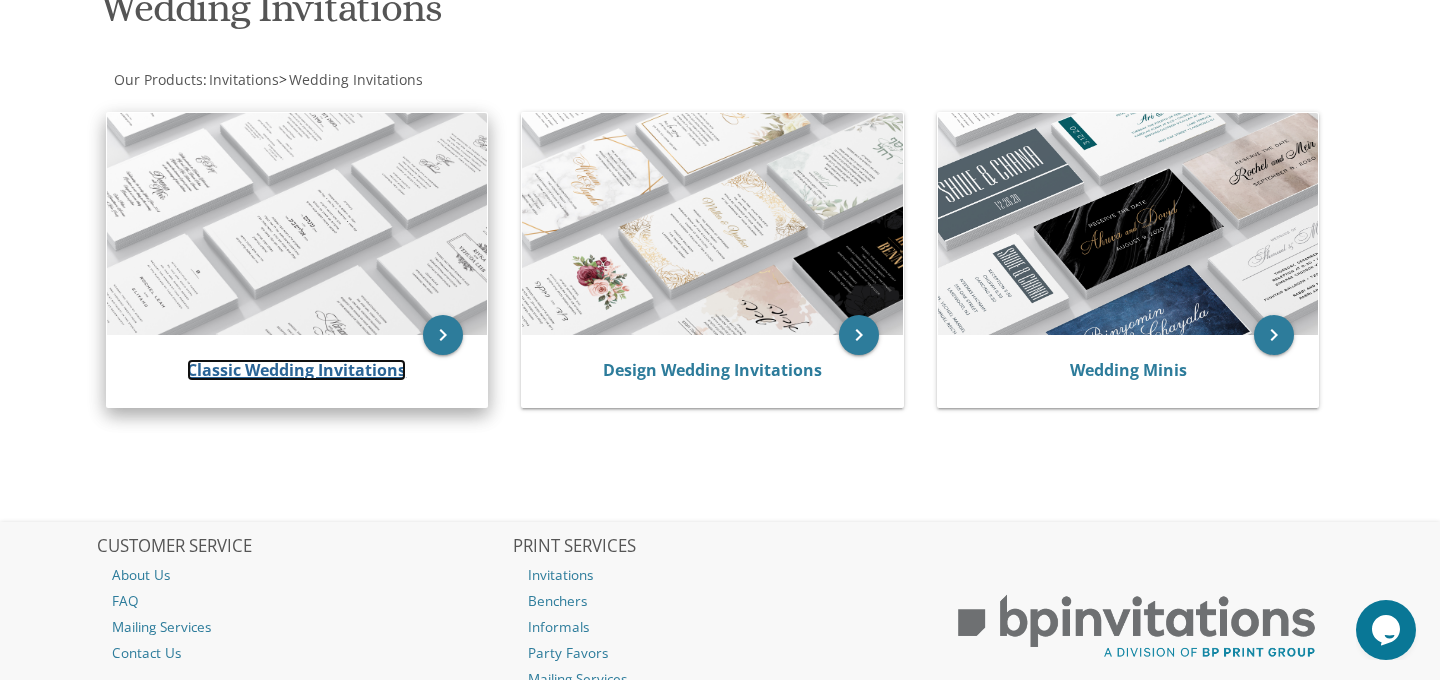 click on "Classic Wedding Invitations" at bounding box center (296, 370) 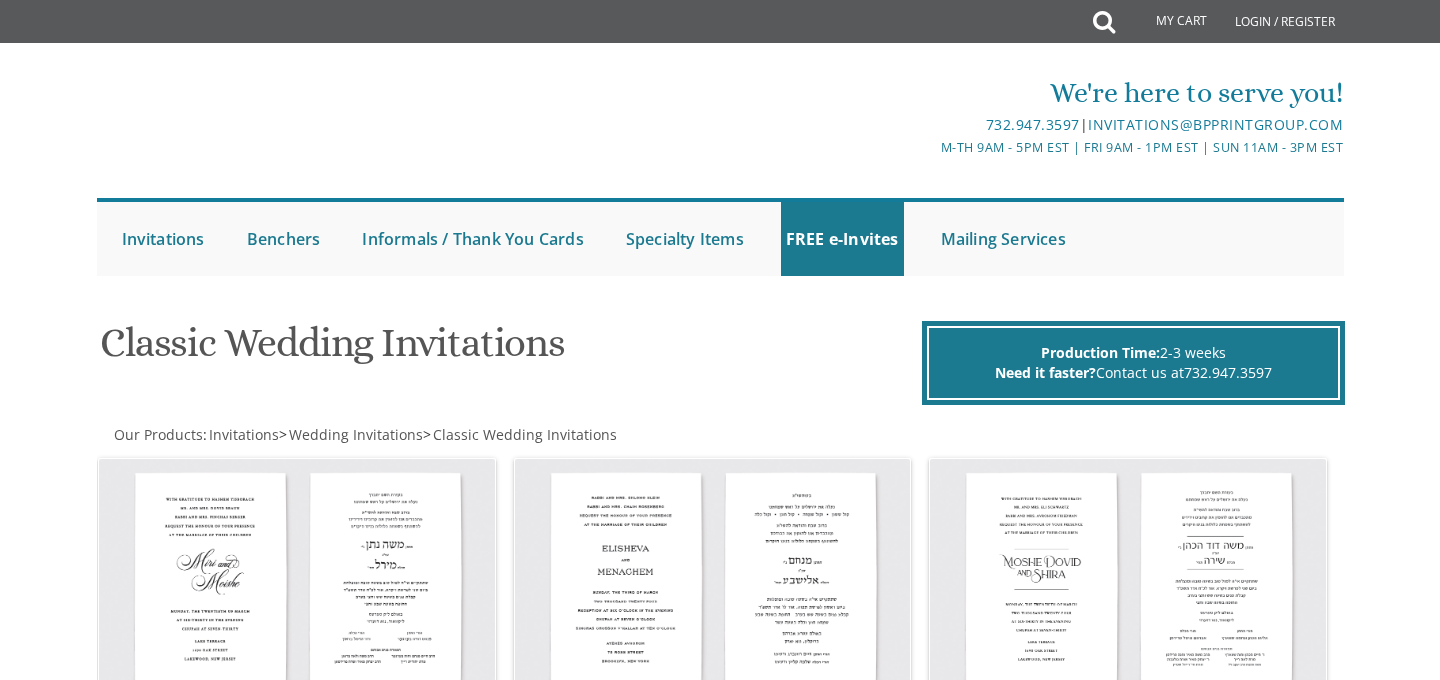 scroll, scrollTop: 0, scrollLeft: 0, axis: both 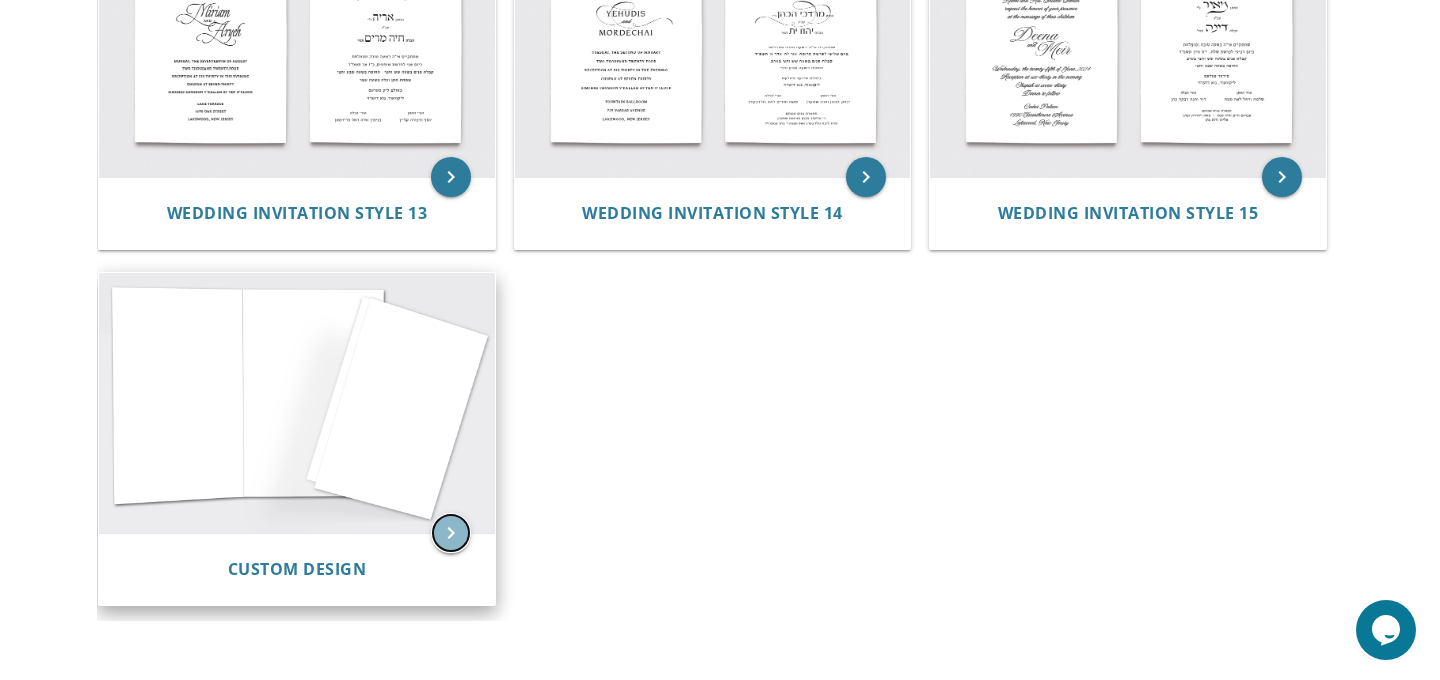 click on "keyboard_arrow_right" at bounding box center (451, 533) 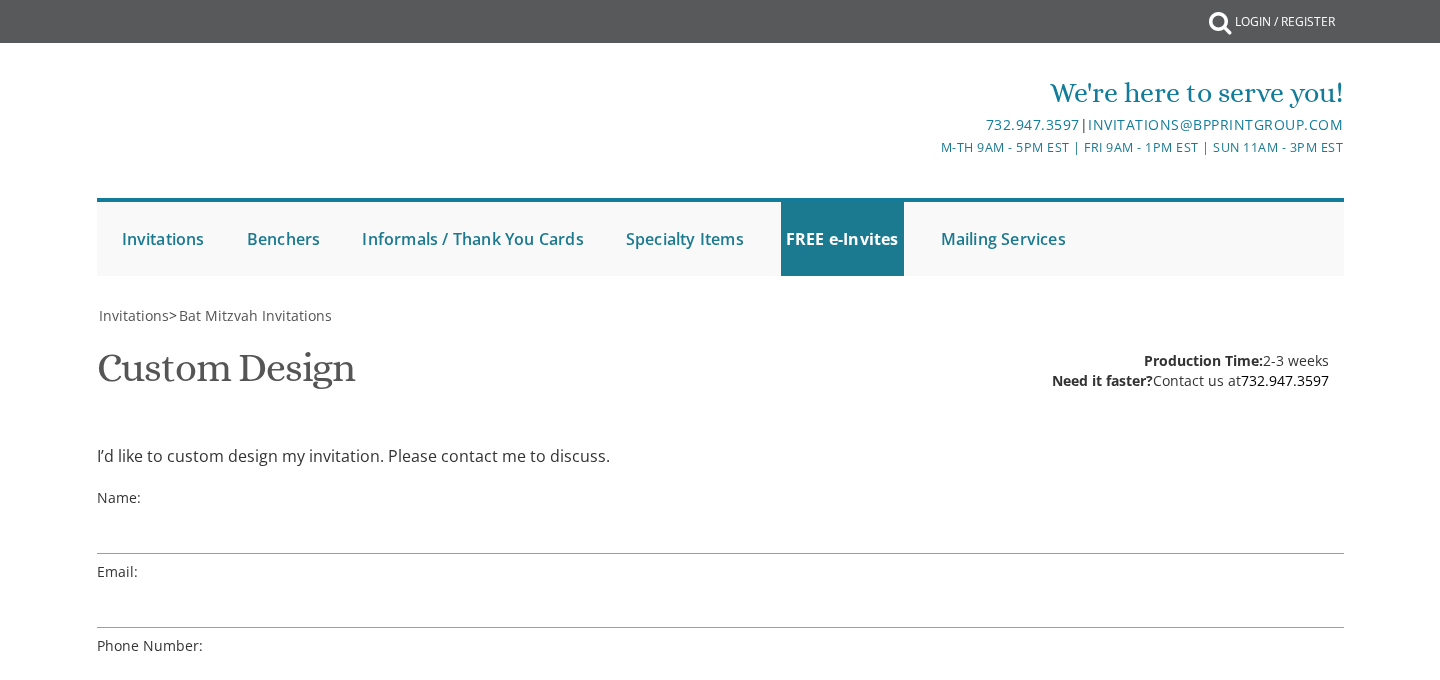 scroll, scrollTop: 0, scrollLeft: 0, axis: both 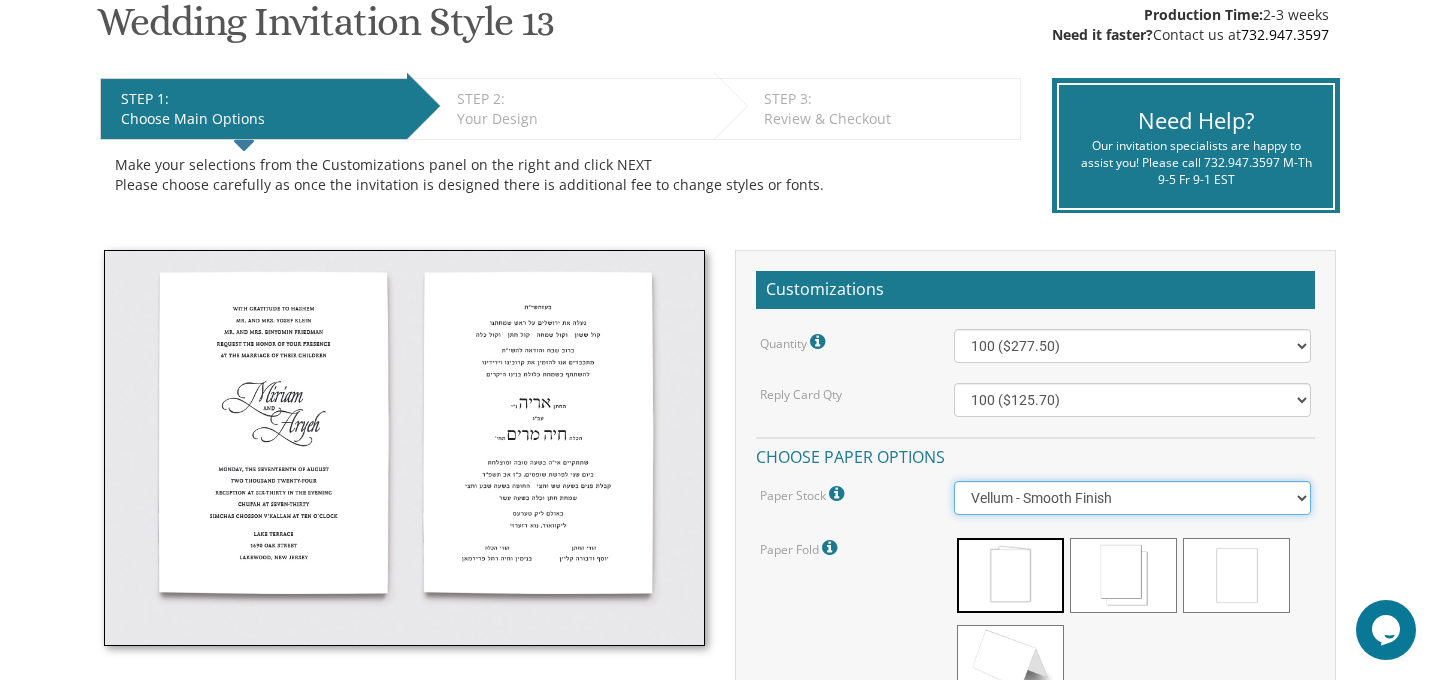 click on "Vellum - Smooth Finish Linen - Subtle Embossed Crosshatch Texture Silk - Soft, Fabric-like Finish Cotton  - Rich Texture, Premium Quality" at bounding box center [1133, 498] 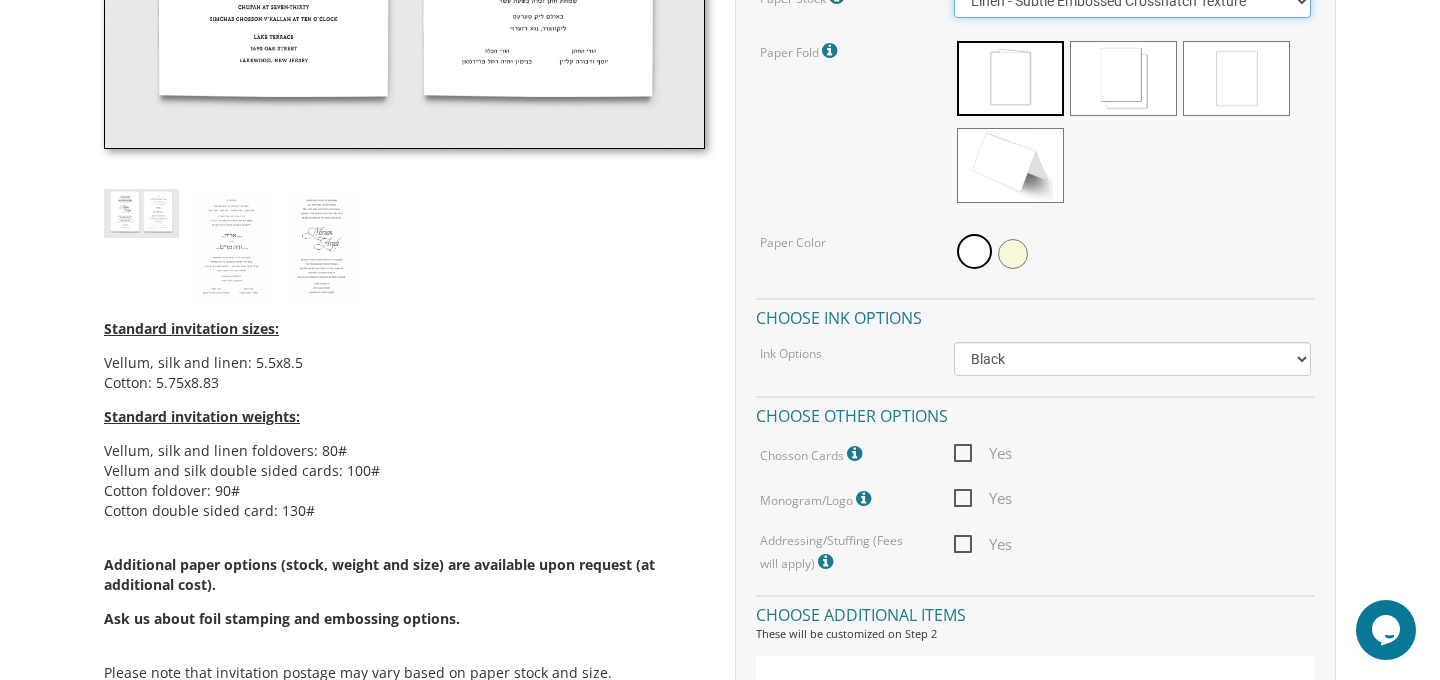 scroll, scrollTop: 859, scrollLeft: 0, axis: vertical 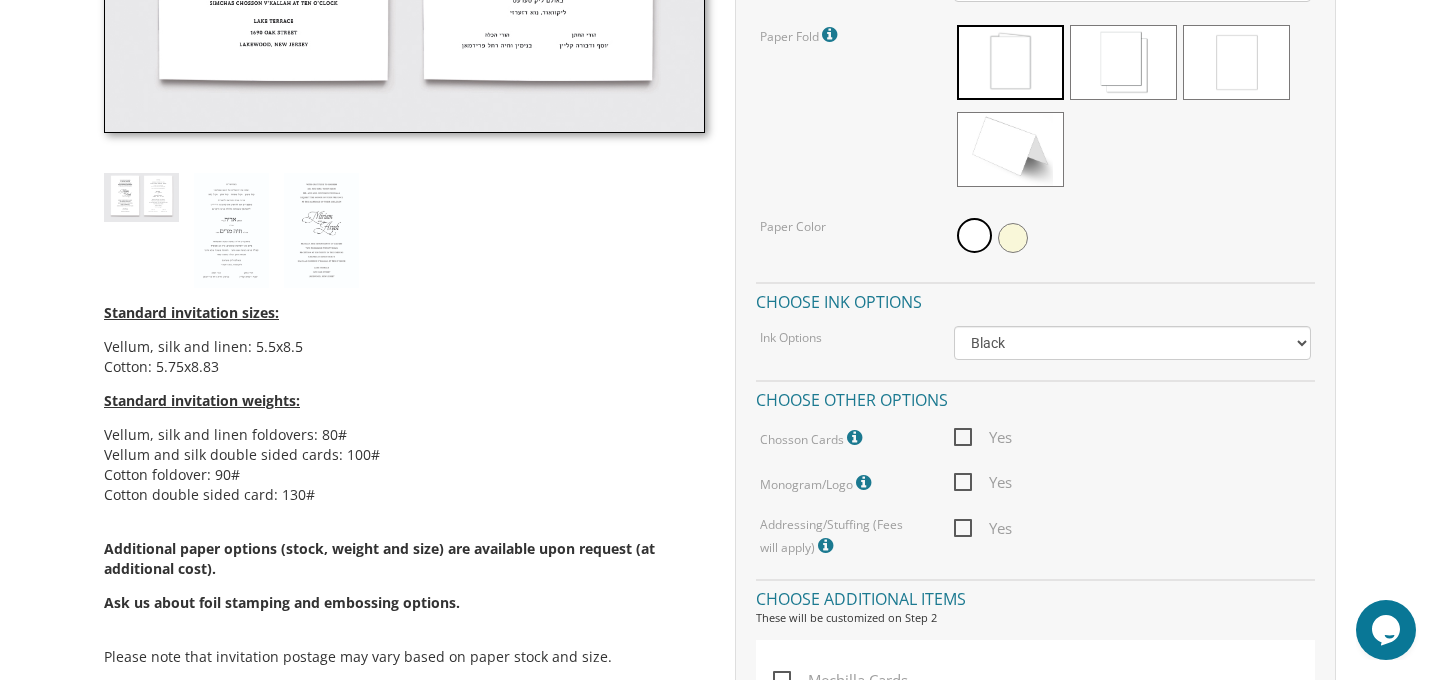 click on "Yes" at bounding box center [983, 528] 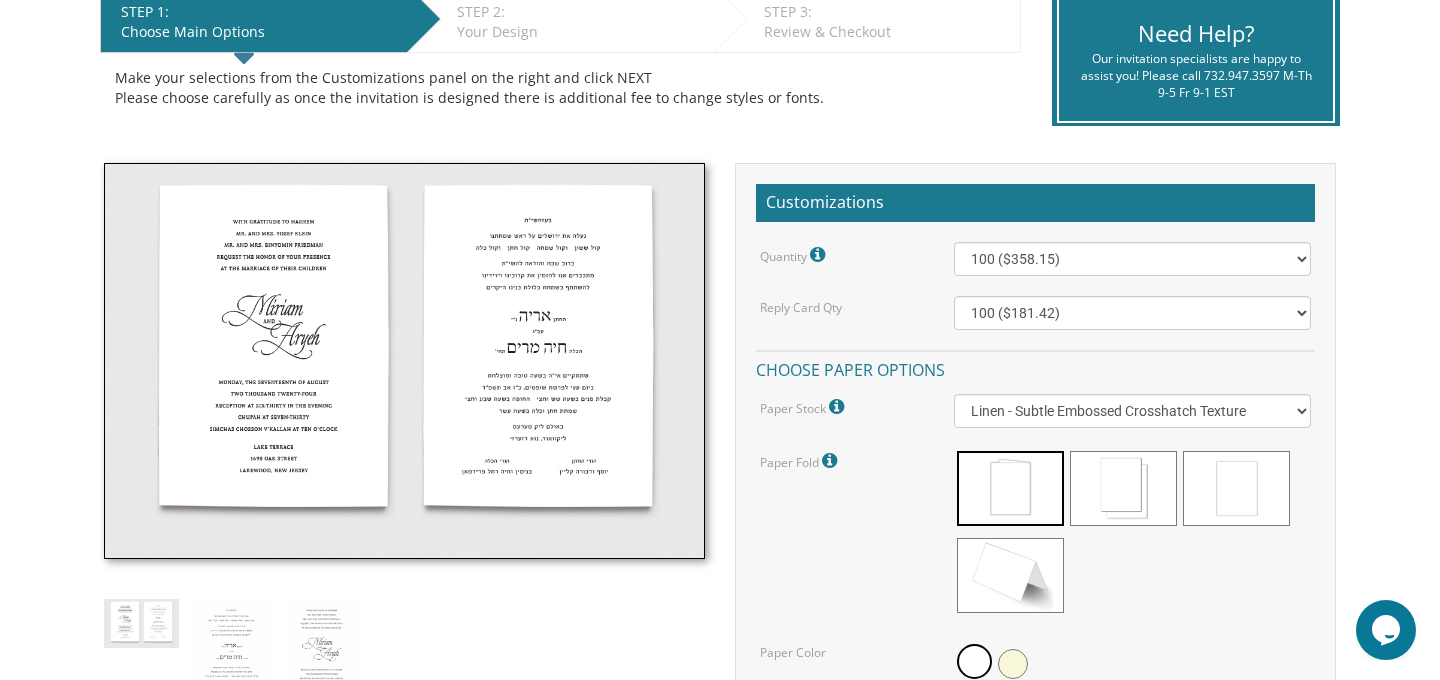 scroll, scrollTop: 431, scrollLeft: 0, axis: vertical 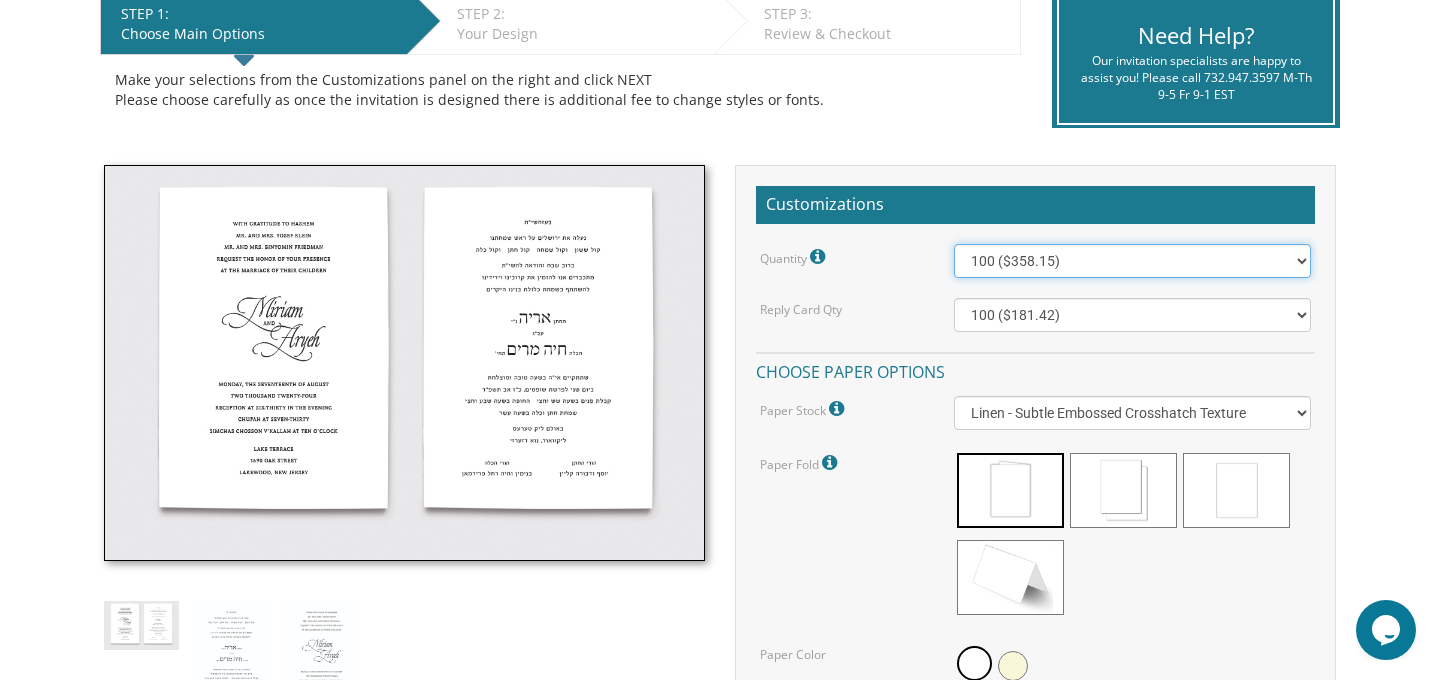 click on "100 ($358.15) 200 ($372.55) 300 ($547.25) 400 ($561.65) 500 ($736.40) 600 ($750.80) 700 ($866.55) 800 ($879.15) 900 ($954.85) 1000 ($1,031.10) 1100 ($1,045.50) 1200 ($1,199.20) 1300 ($1,211.80) 1400 ($1,296.25) 1500 ($1,381.70) 1600 ($1,392.50) 1700 ($1,549.75) 1800 ($1,562.35) 1900 ($1,717.85) 2000 ($1,730.45)" at bounding box center (1133, 261) 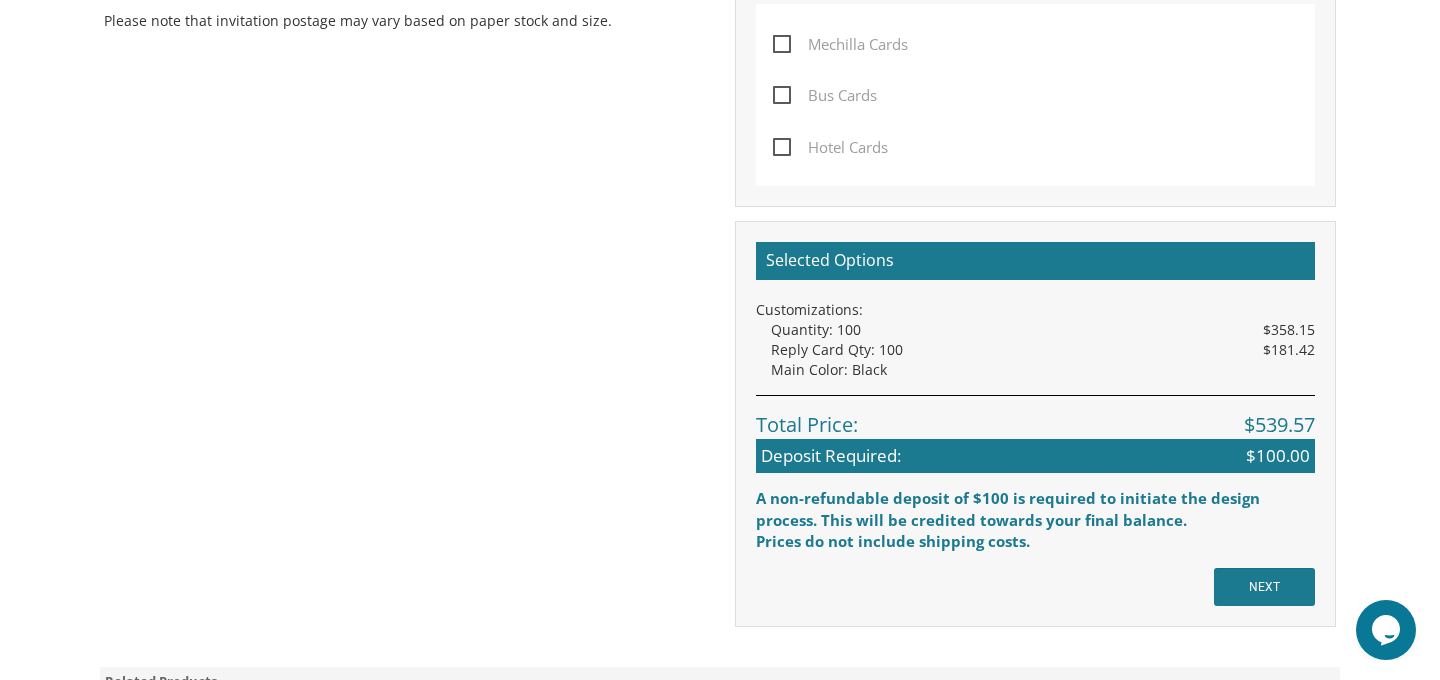 scroll, scrollTop: 1499, scrollLeft: 0, axis: vertical 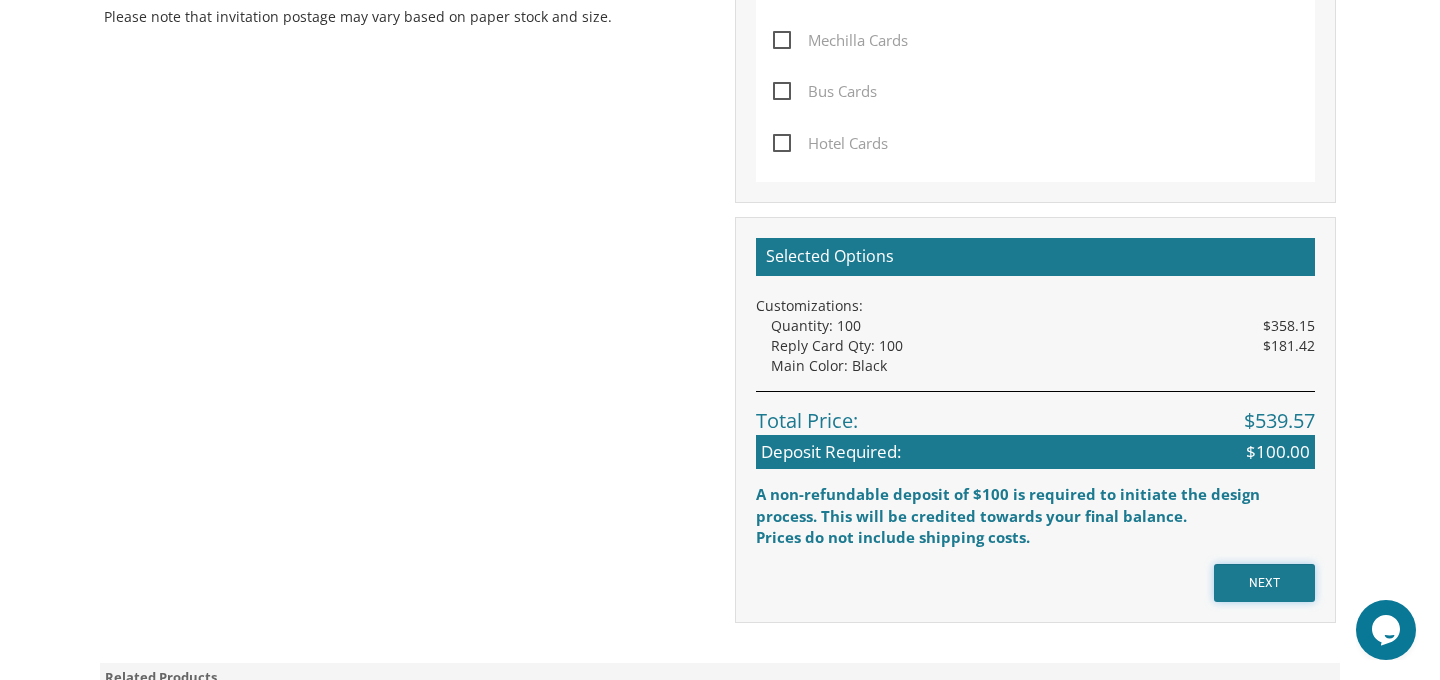 click on "NEXT" at bounding box center (1264, 583) 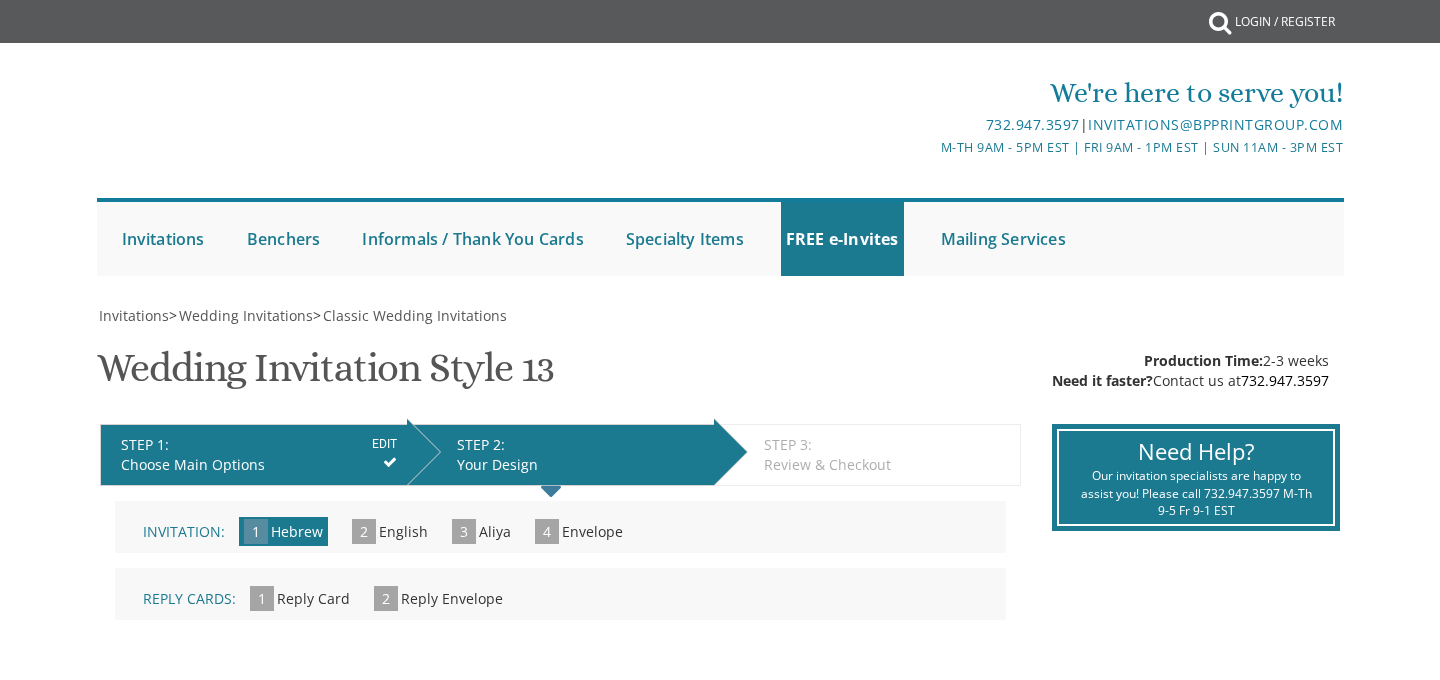scroll, scrollTop: 0, scrollLeft: 0, axis: both 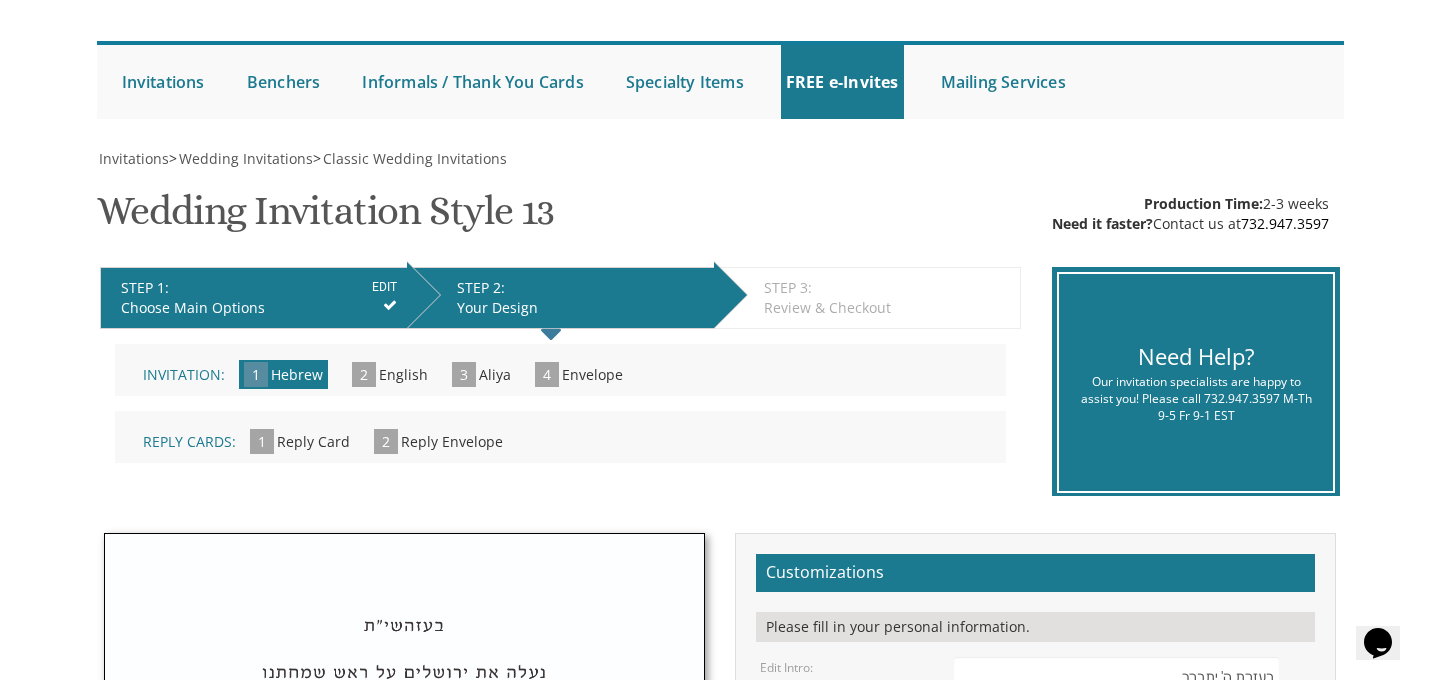 click on "2" at bounding box center [364, 374] 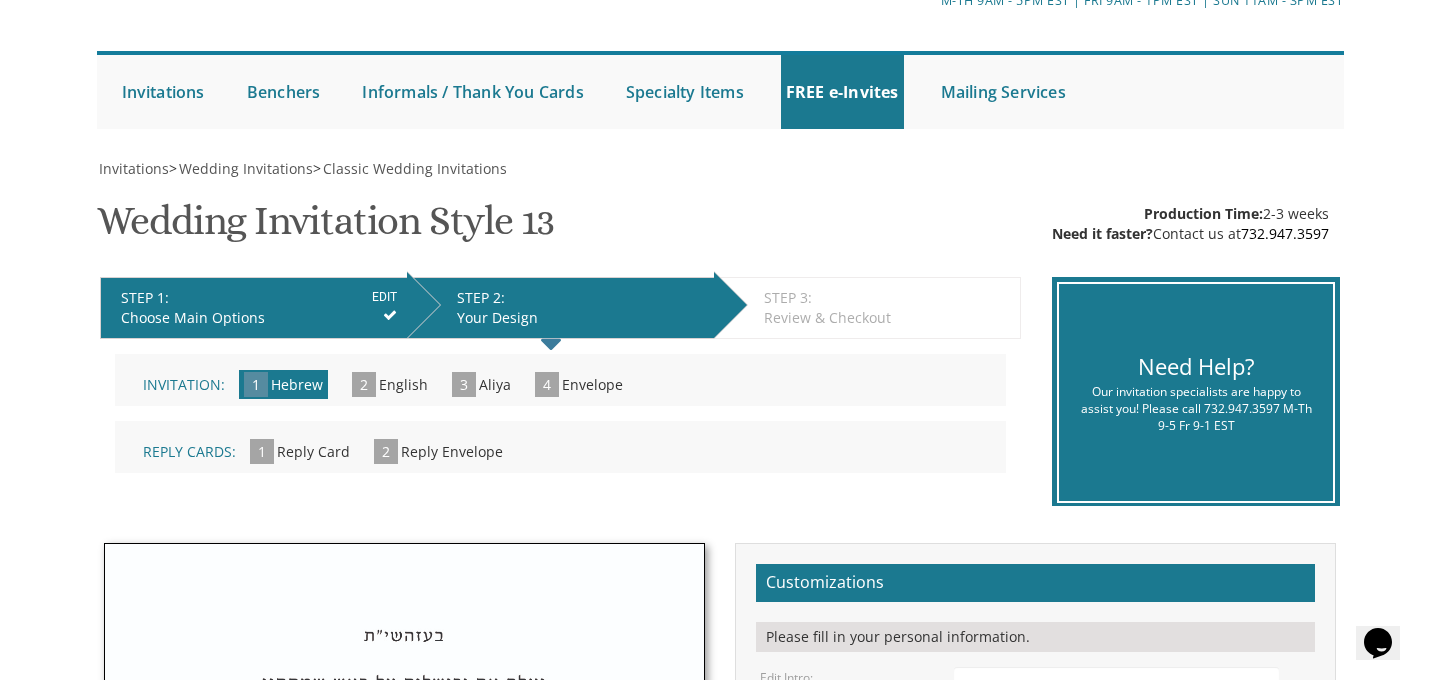 scroll, scrollTop: 146, scrollLeft: 0, axis: vertical 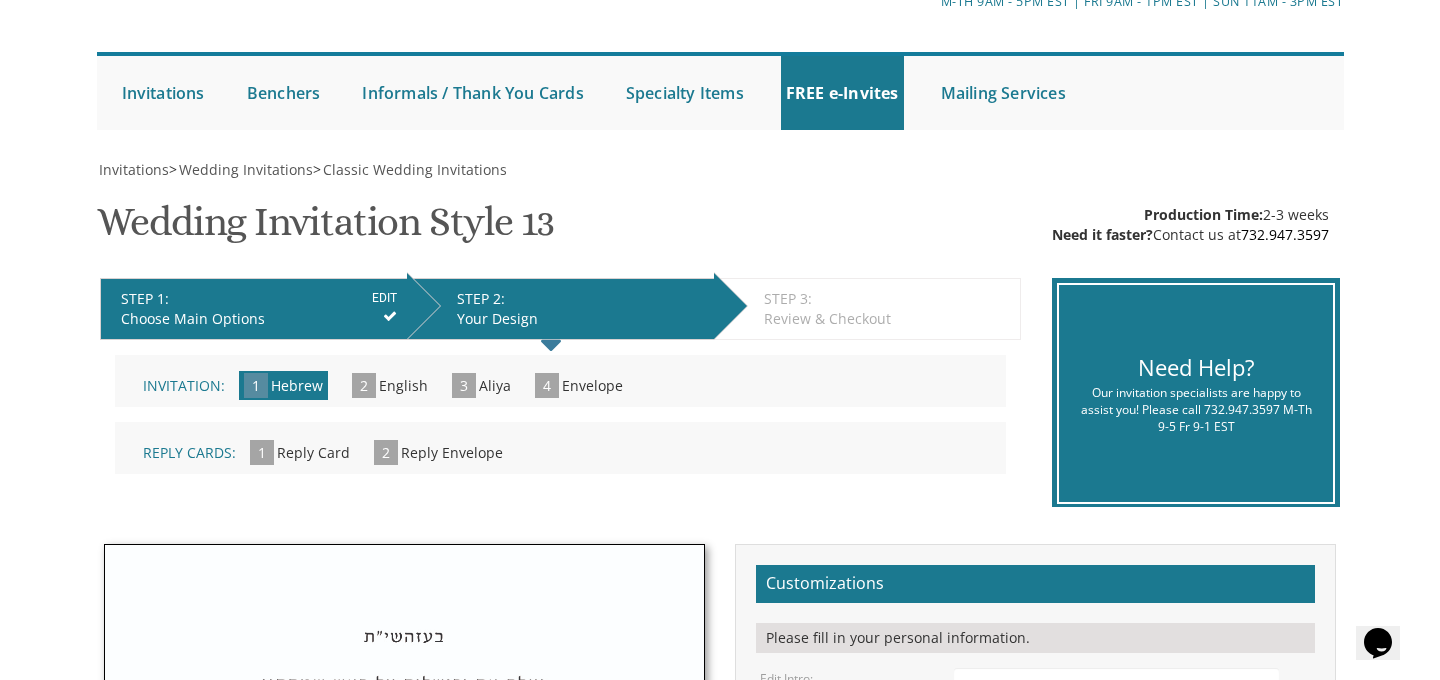 click on "Your Design" at bounding box center (580, 319) 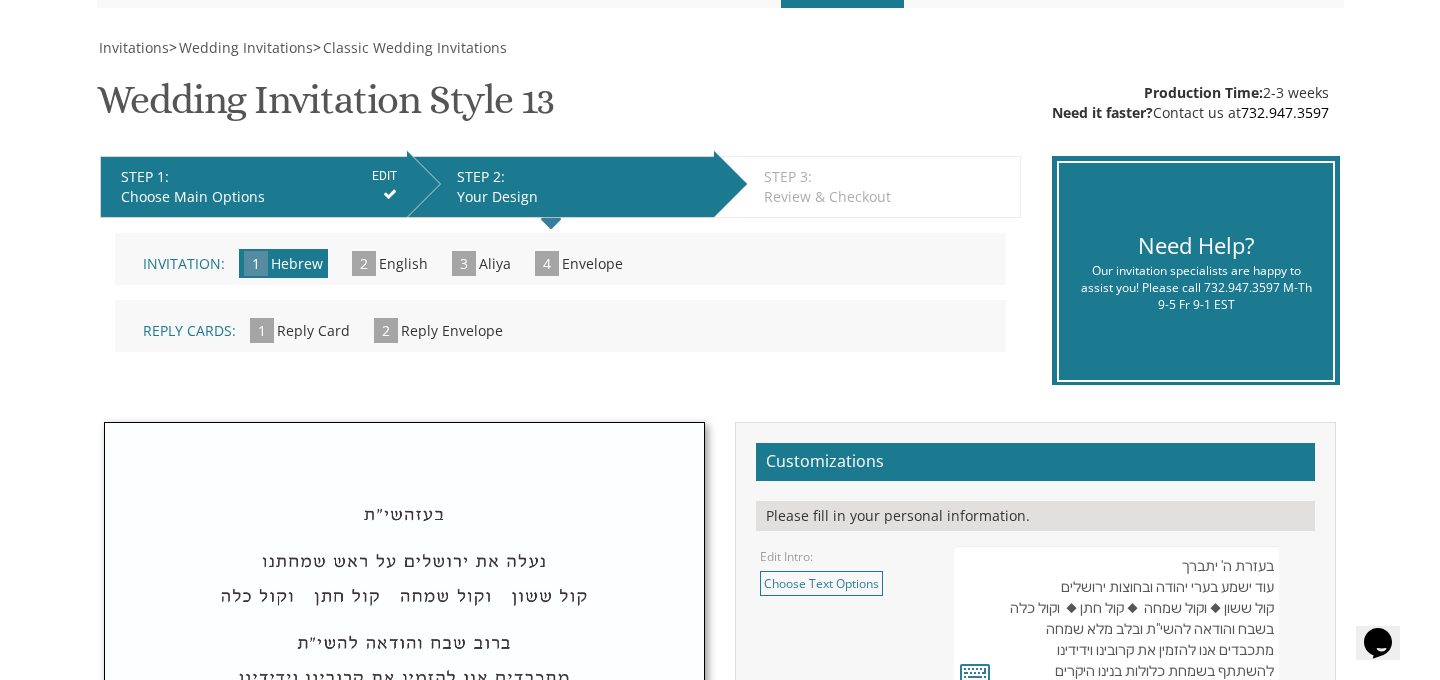 scroll, scrollTop: 481, scrollLeft: 0, axis: vertical 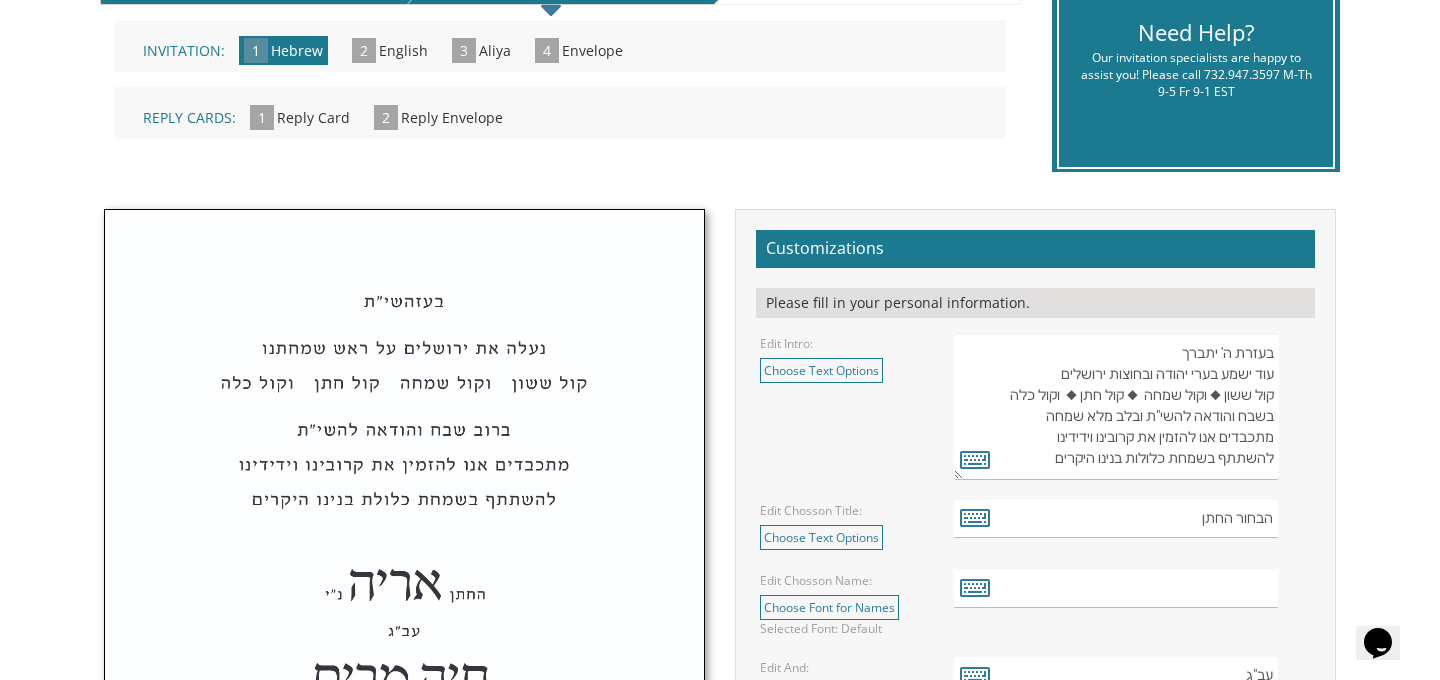 drag, startPoint x: 1015, startPoint y: 359, endPoint x: 1154, endPoint y: 496, distance: 195.1666 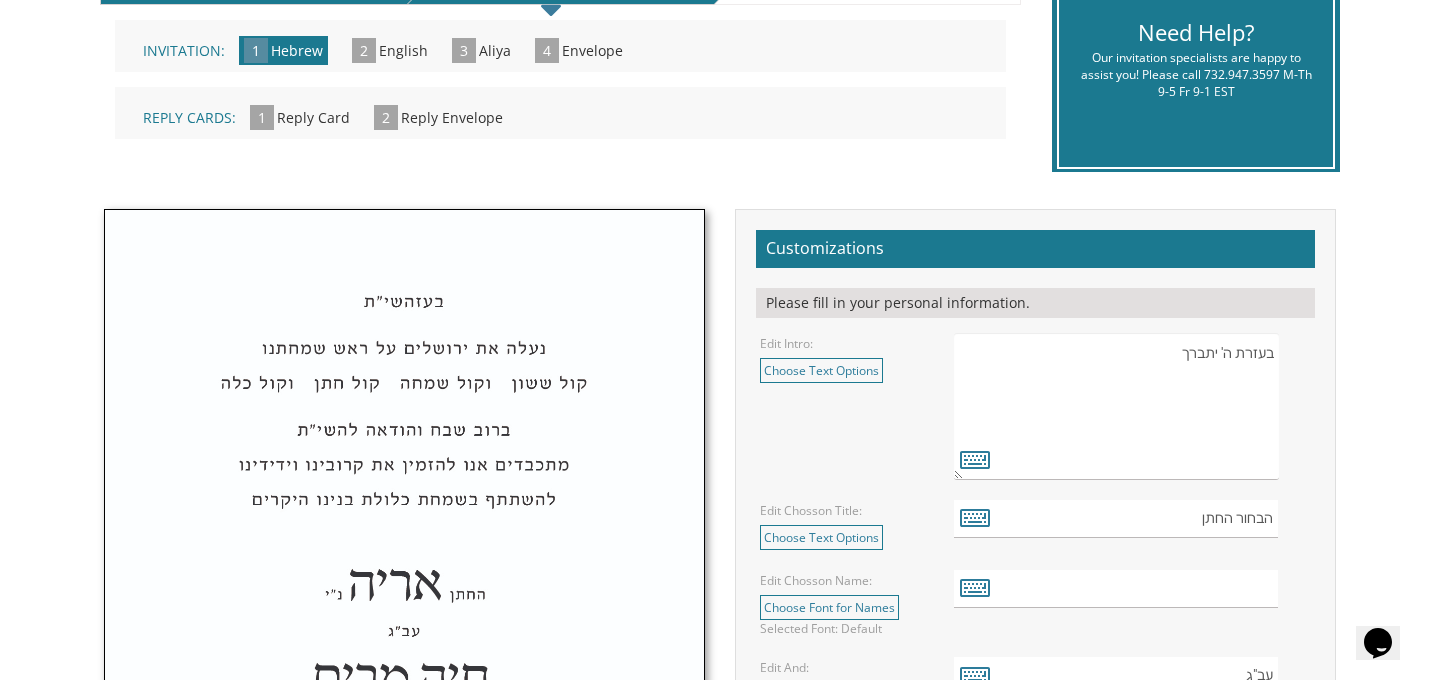 drag, startPoint x: 1155, startPoint y: 354, endPoint x: 1275, endPoint y: 360, distance: 120.14991 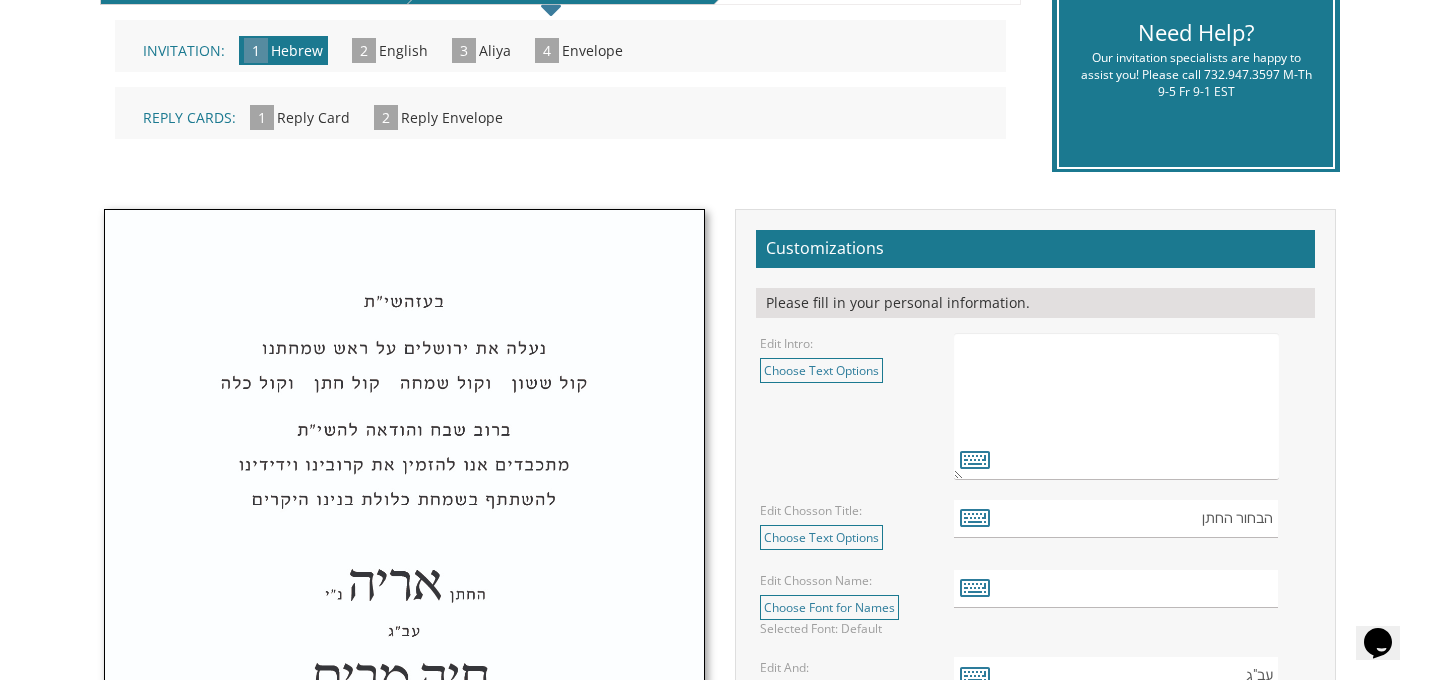 type 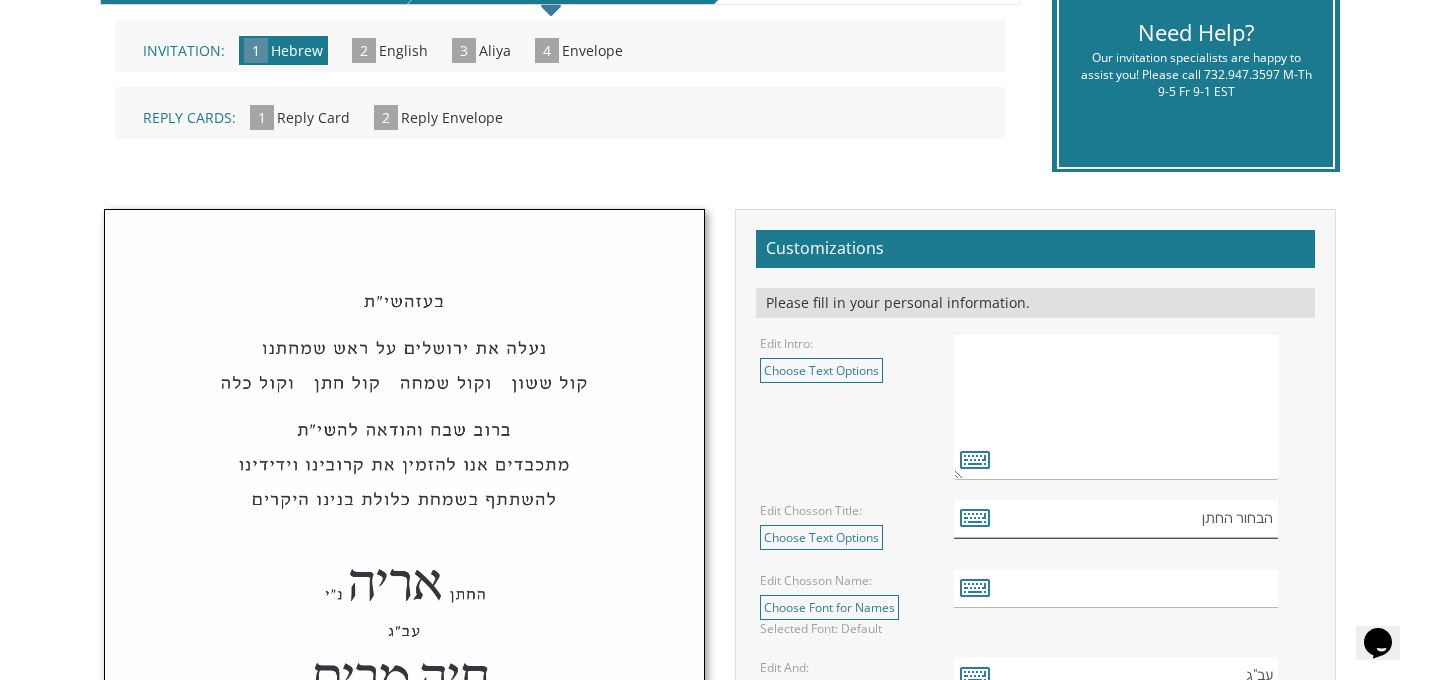 drag, startPoint x: 1179, startPoint y: 516, endPoint x: 1289, endPoint y: 513, distance: 110.0409 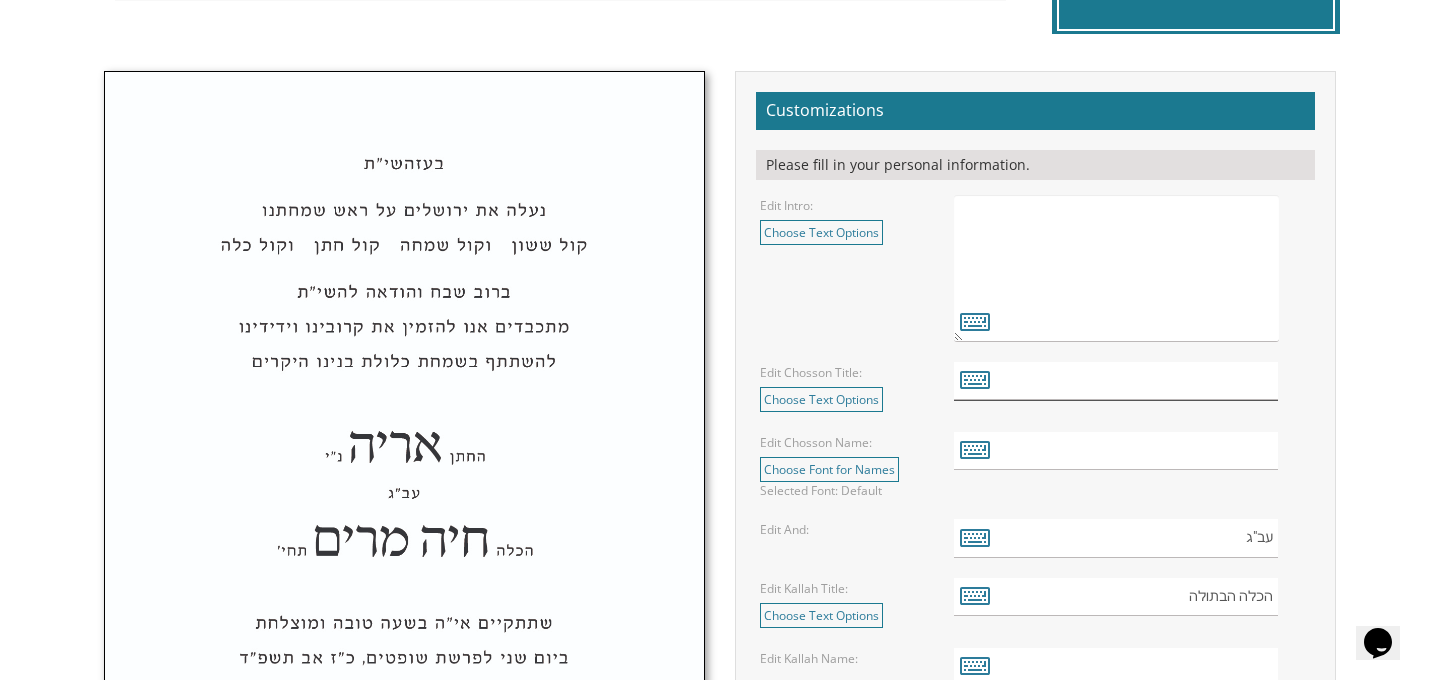scroll, scrollTop: 631, scrollLeft: 0, axis: vertical 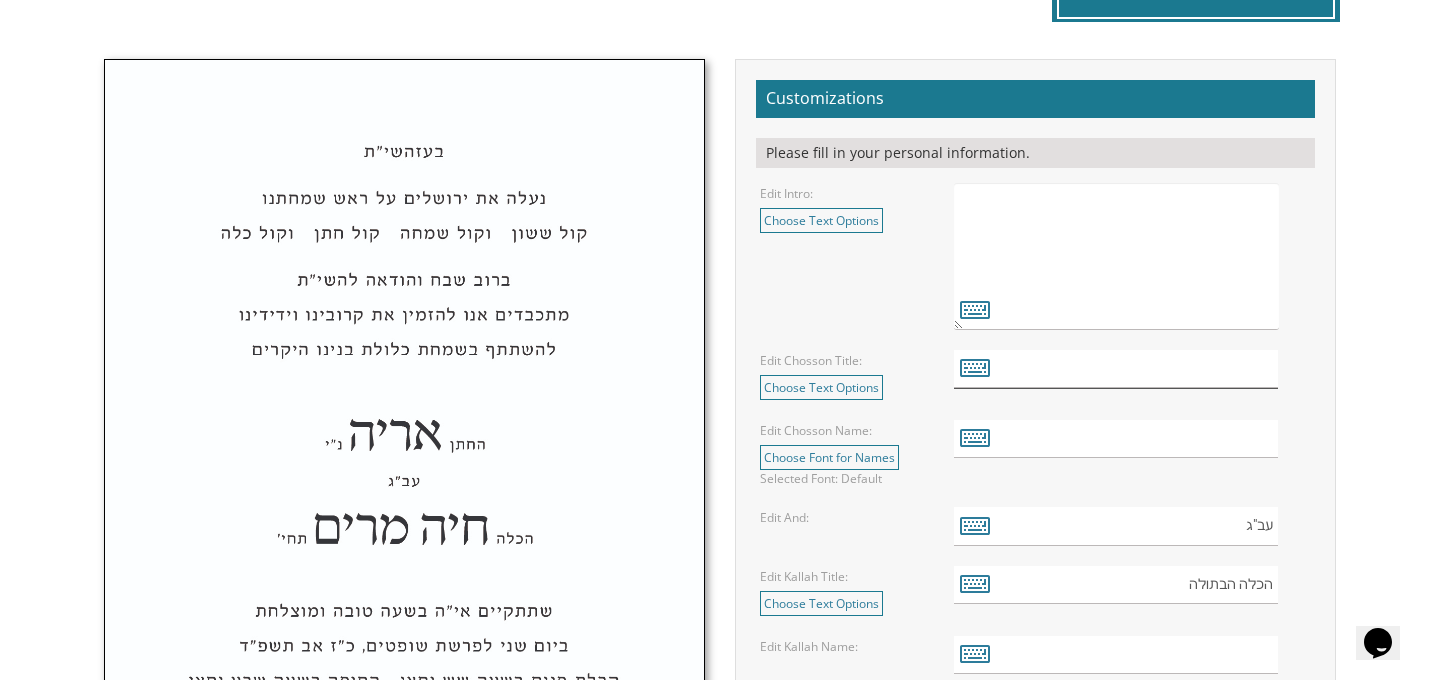 type 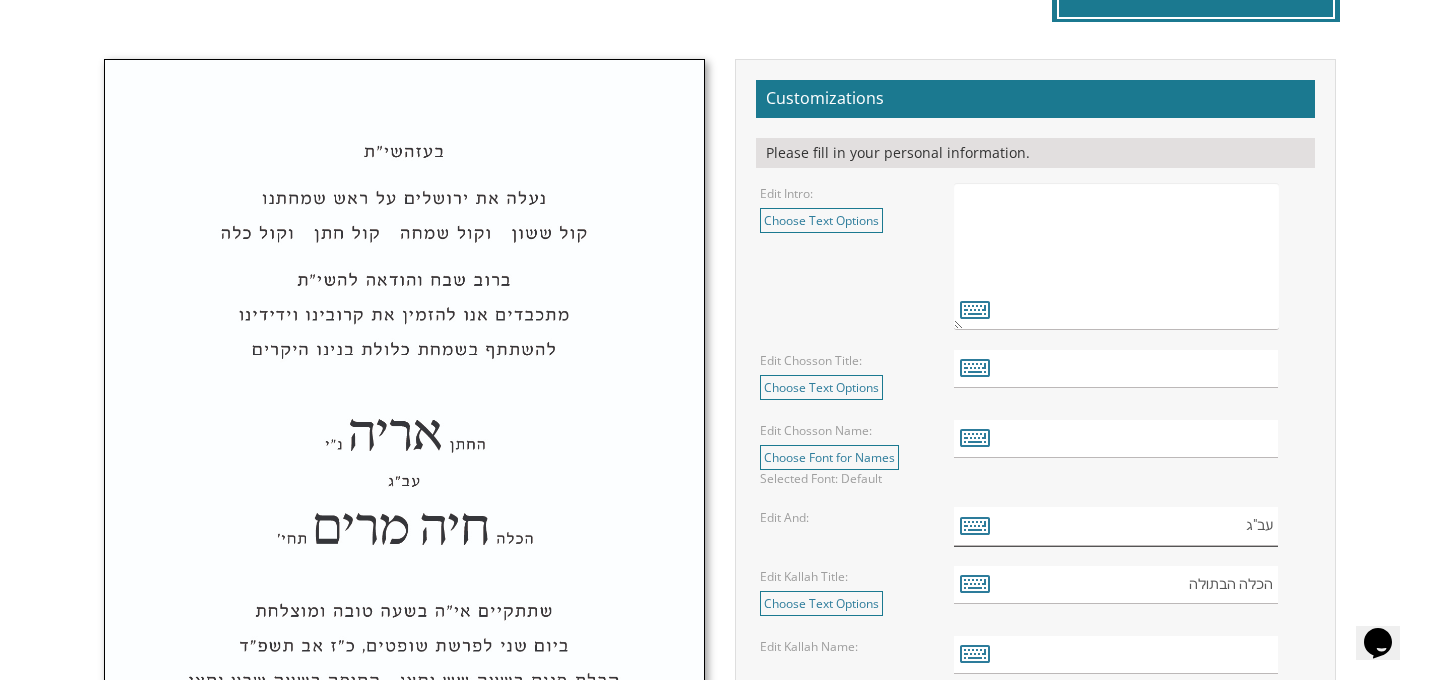 drag, startPoint x: 1226, startPoint y: 522, endPoint x: 1279, endPoint y: 527, distance: 53.235325 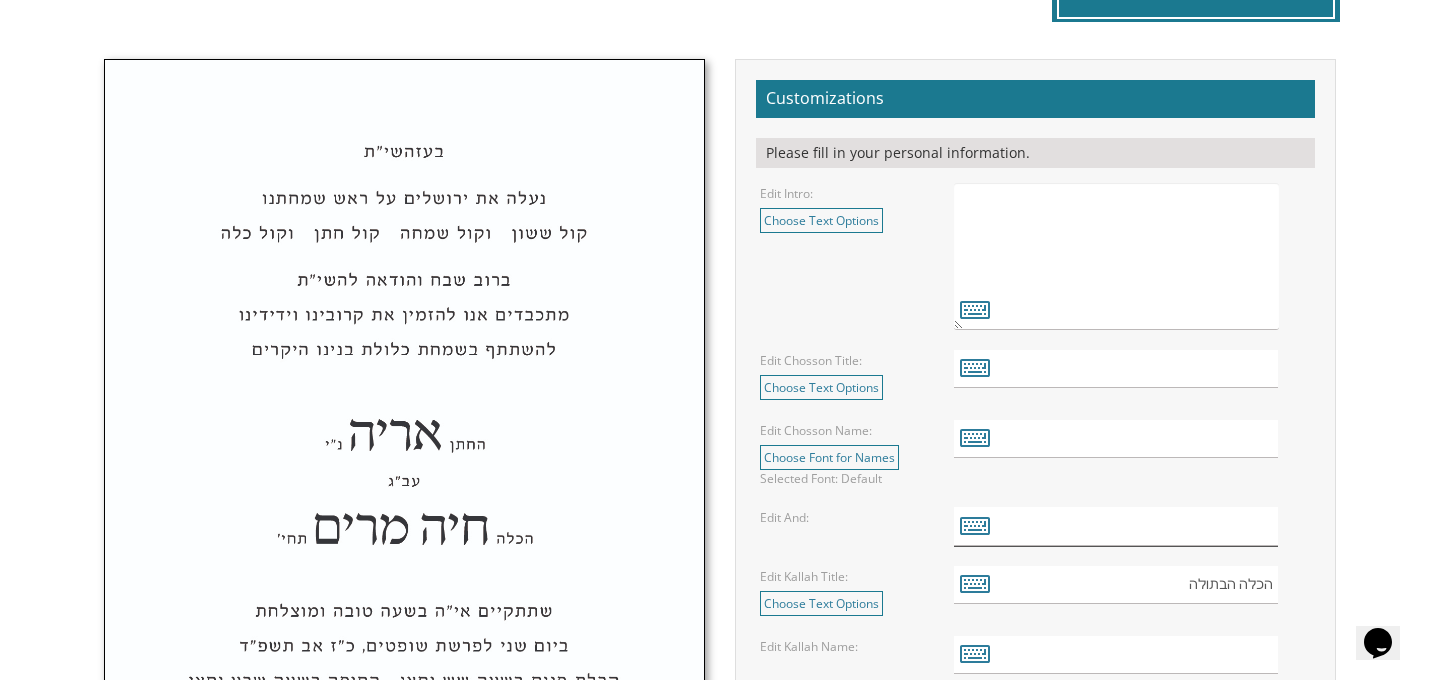 type 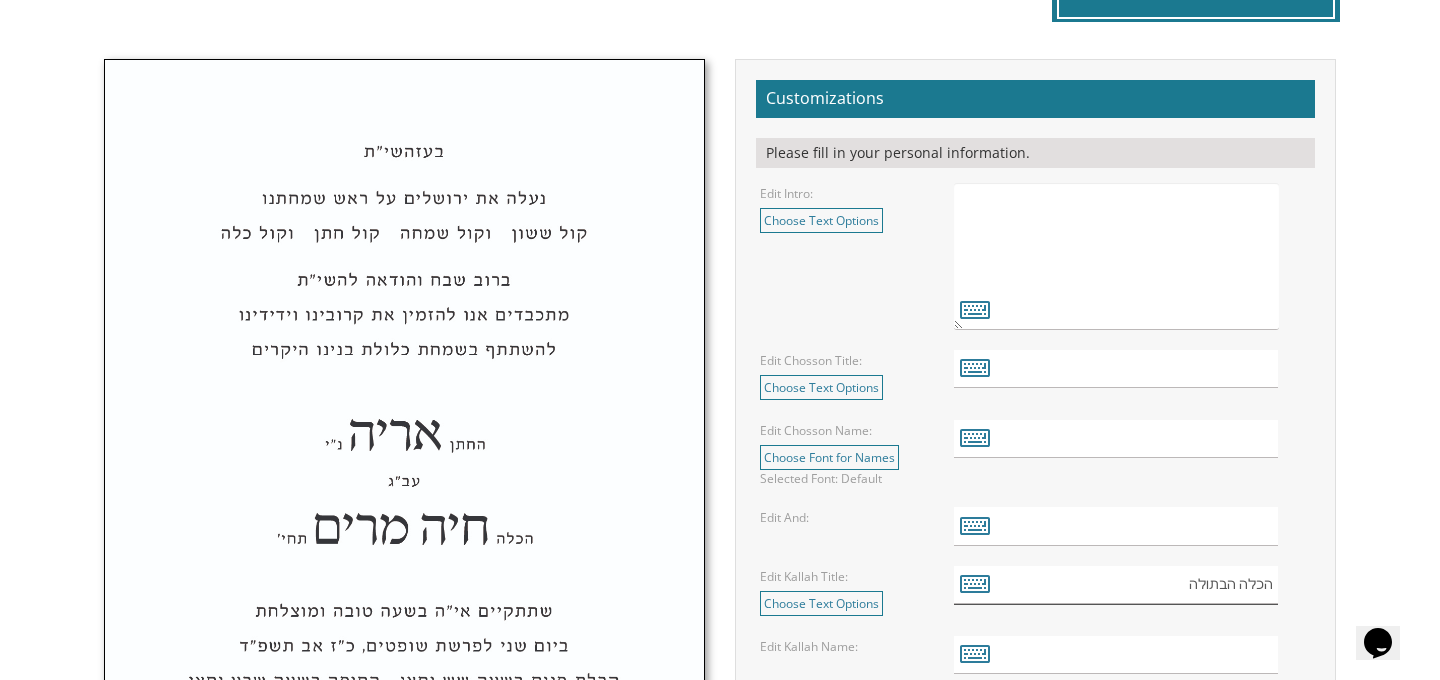 drag, startPoint x: 1164, startPoint y: 584, endPoint x: 1276, endPoint y: 585, distance: 112.00446 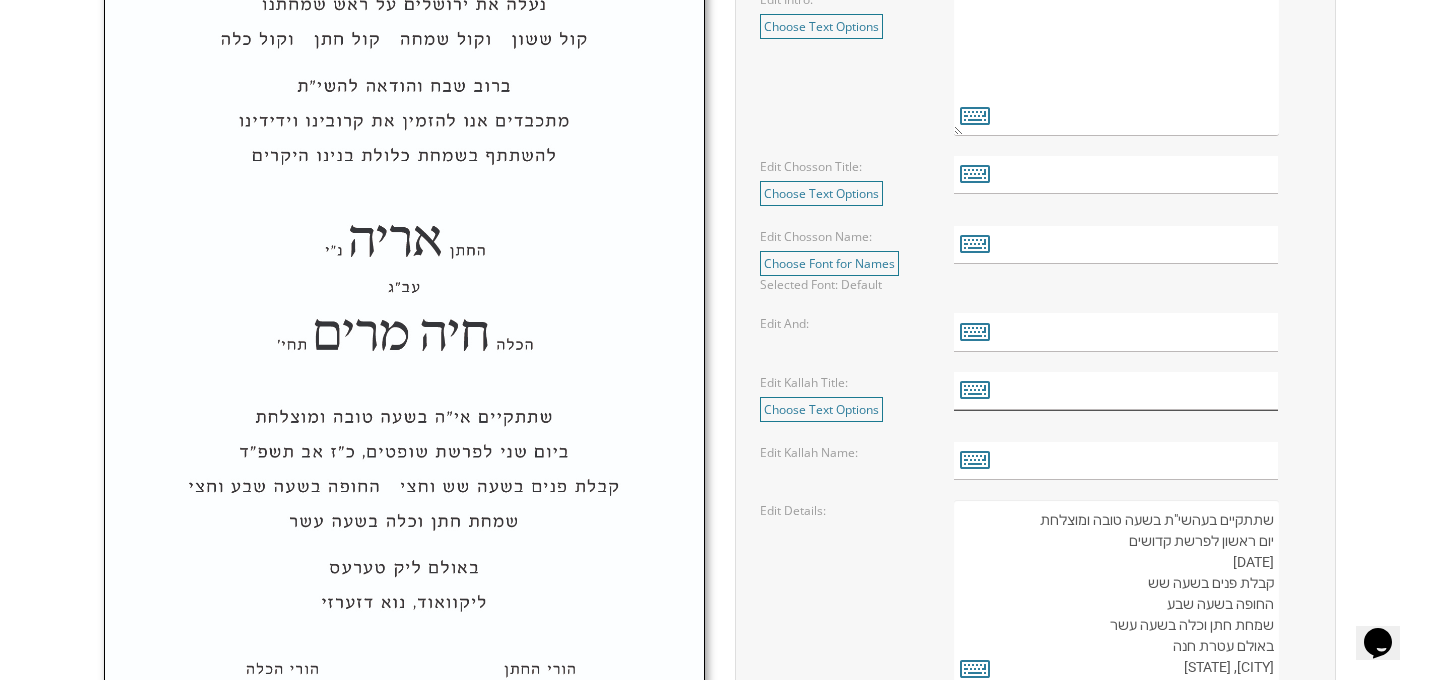 scroll, scrollTop: 876, scrollLeft: 0, axis: vertical 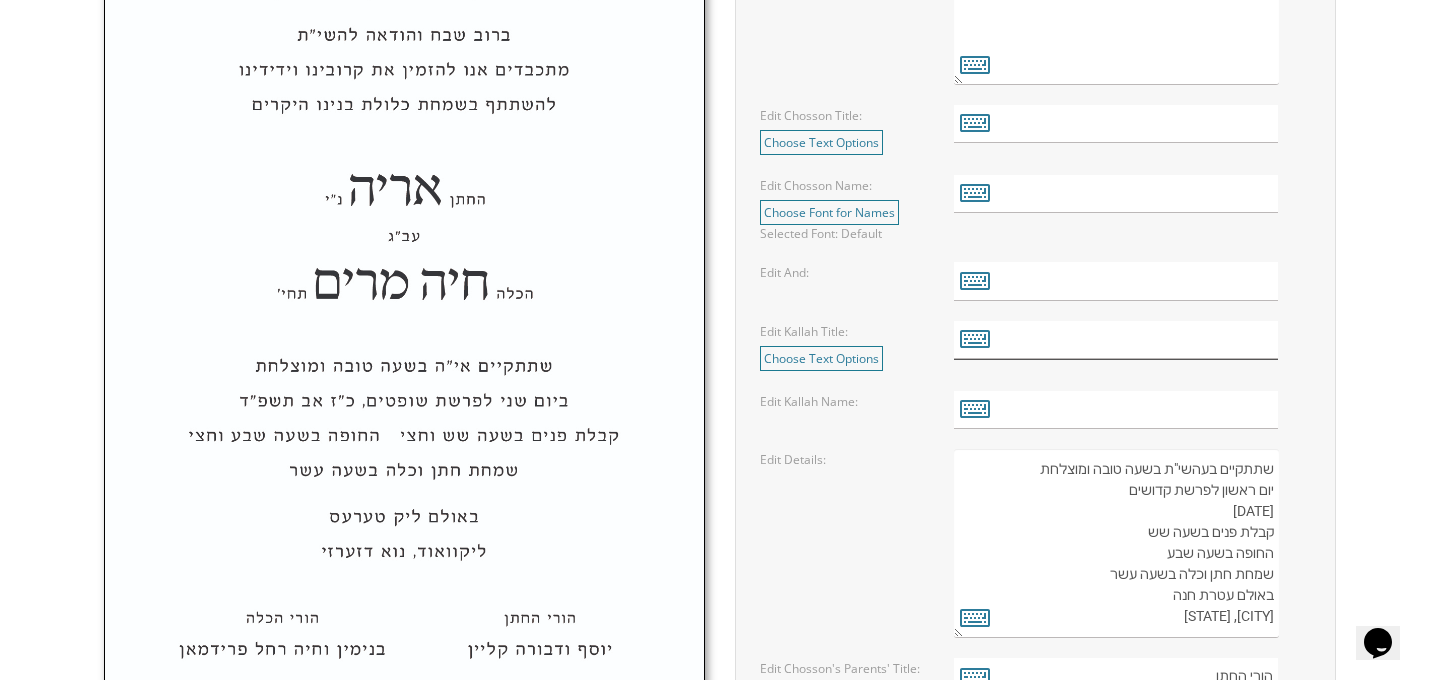 type 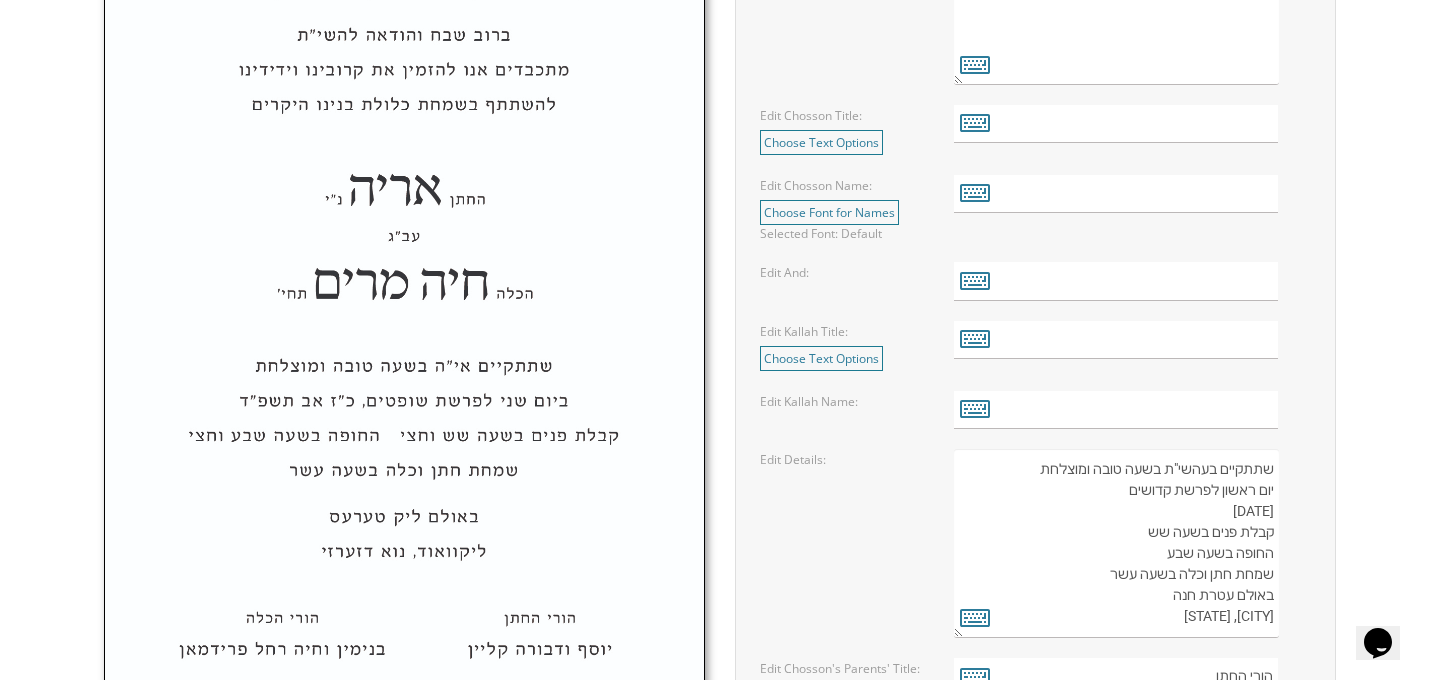drag, startPoint x: 1006, startPoint y: 472, endPoint x: 1173, endPoint y: 630, distance: 229.8978 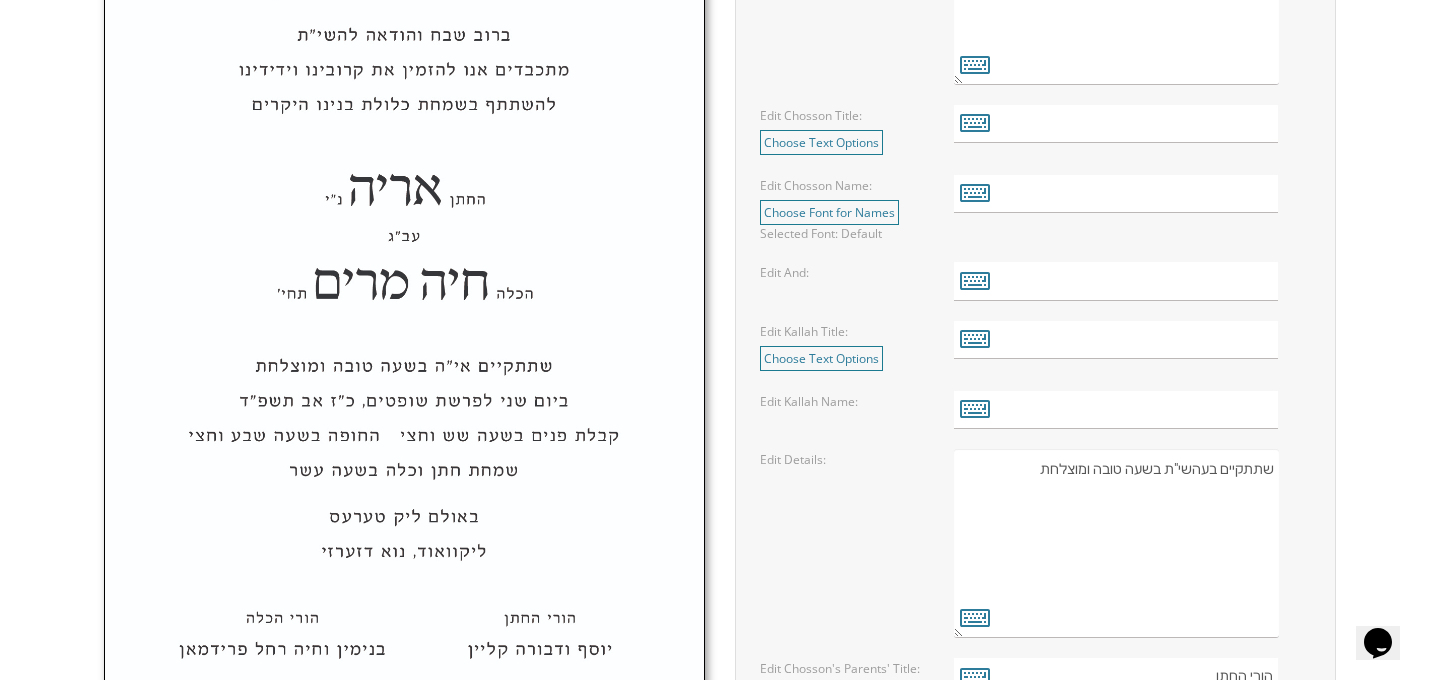 drag, startPoint x: 1001, startPoint y: 462, endPoint x: 1099, endPoint y: 457, distance: 98.12747 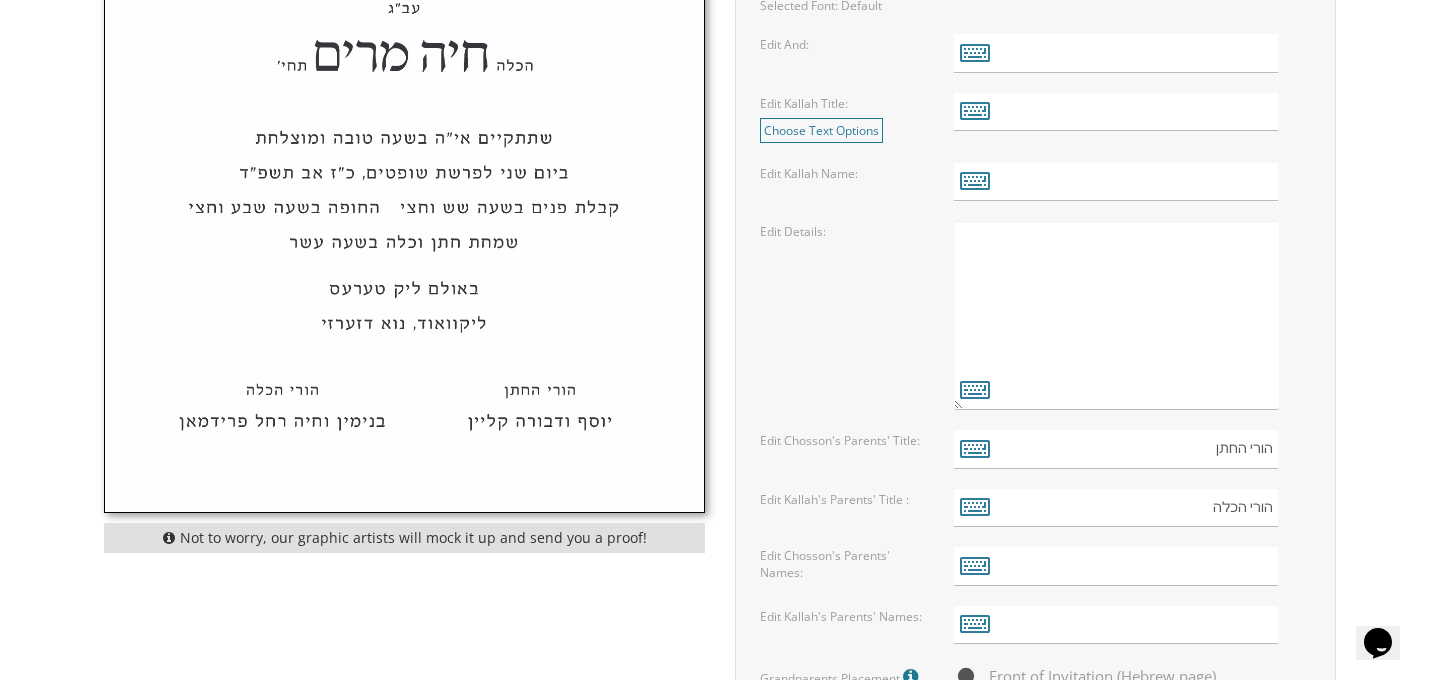 scroll, scrollTop: 1113, scrollLeft: 0, axis: vertical 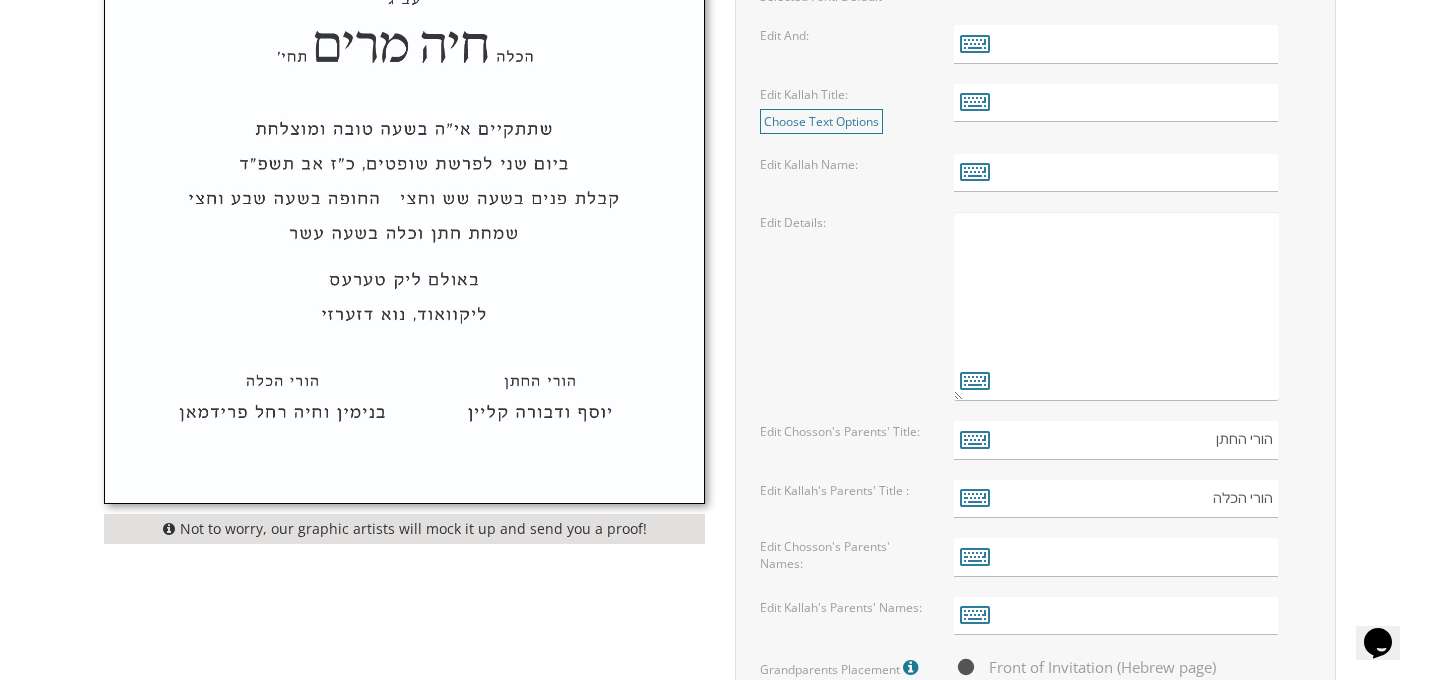 type 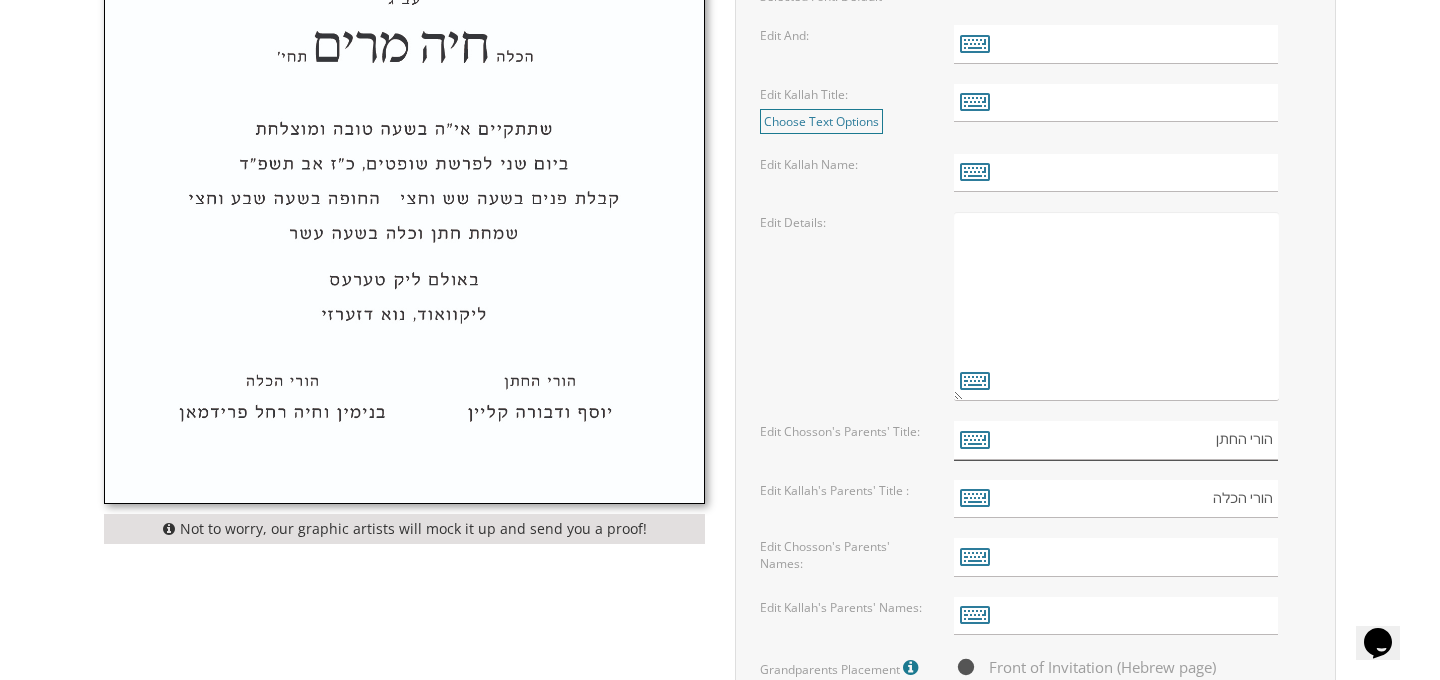drag, startPoint x: 1190, startPoint y: 433, endPoint x: 1279, endPoint y: 425, distance: 89.358826 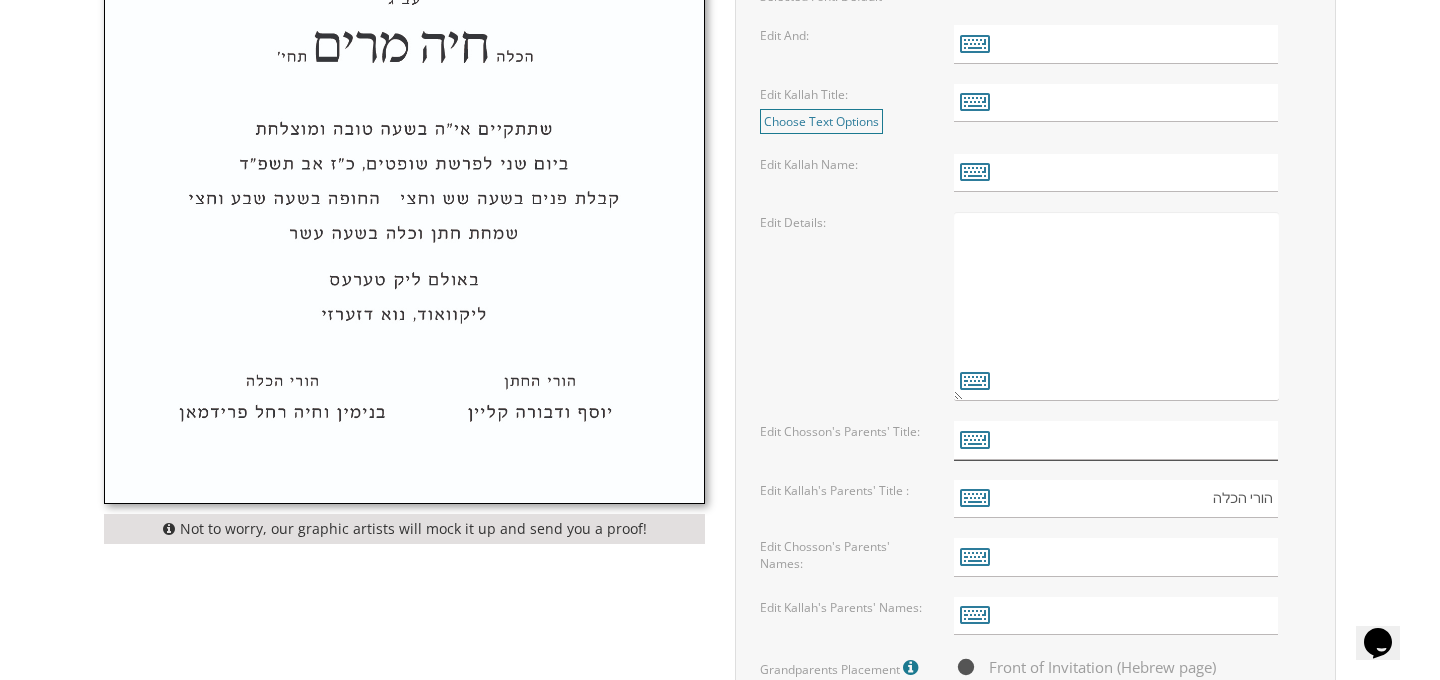 type 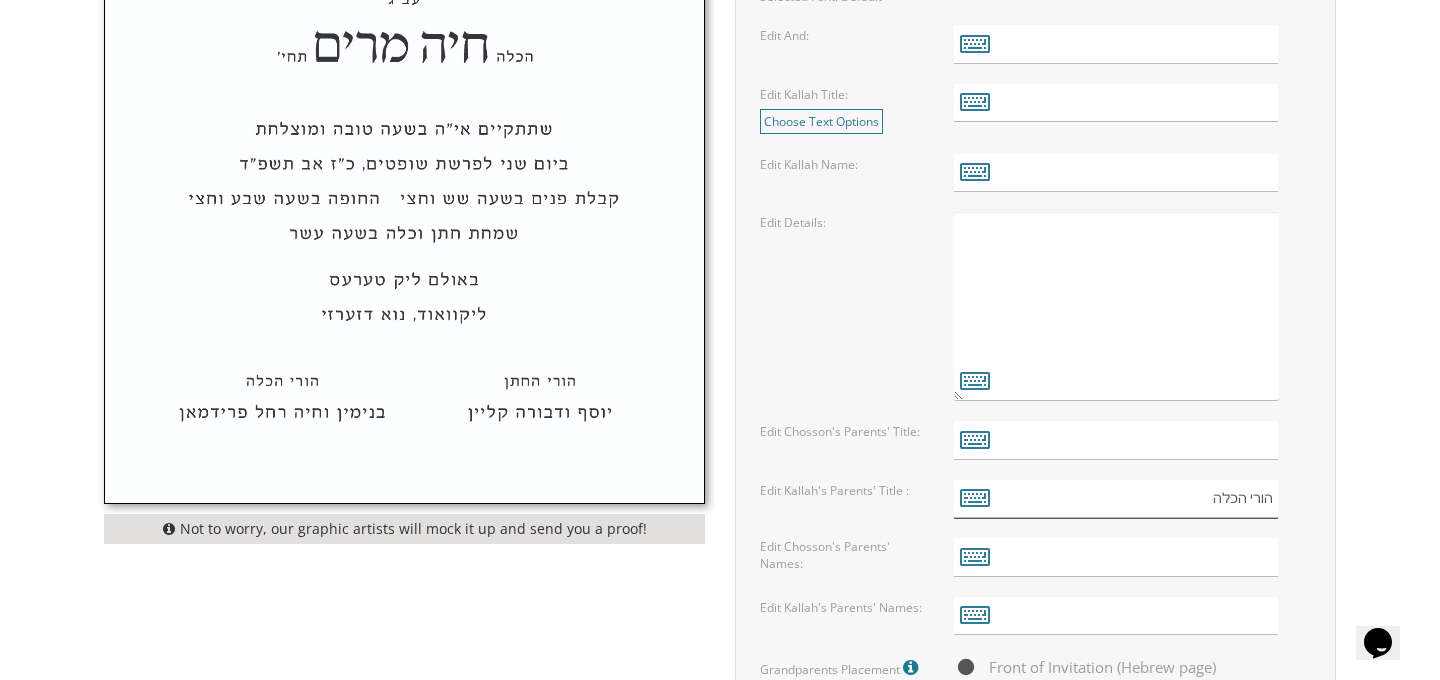 drag, startPoint x: 1201, startPoint y: 495, endPoint x: 1285, endPoint y: 495, distance: 84 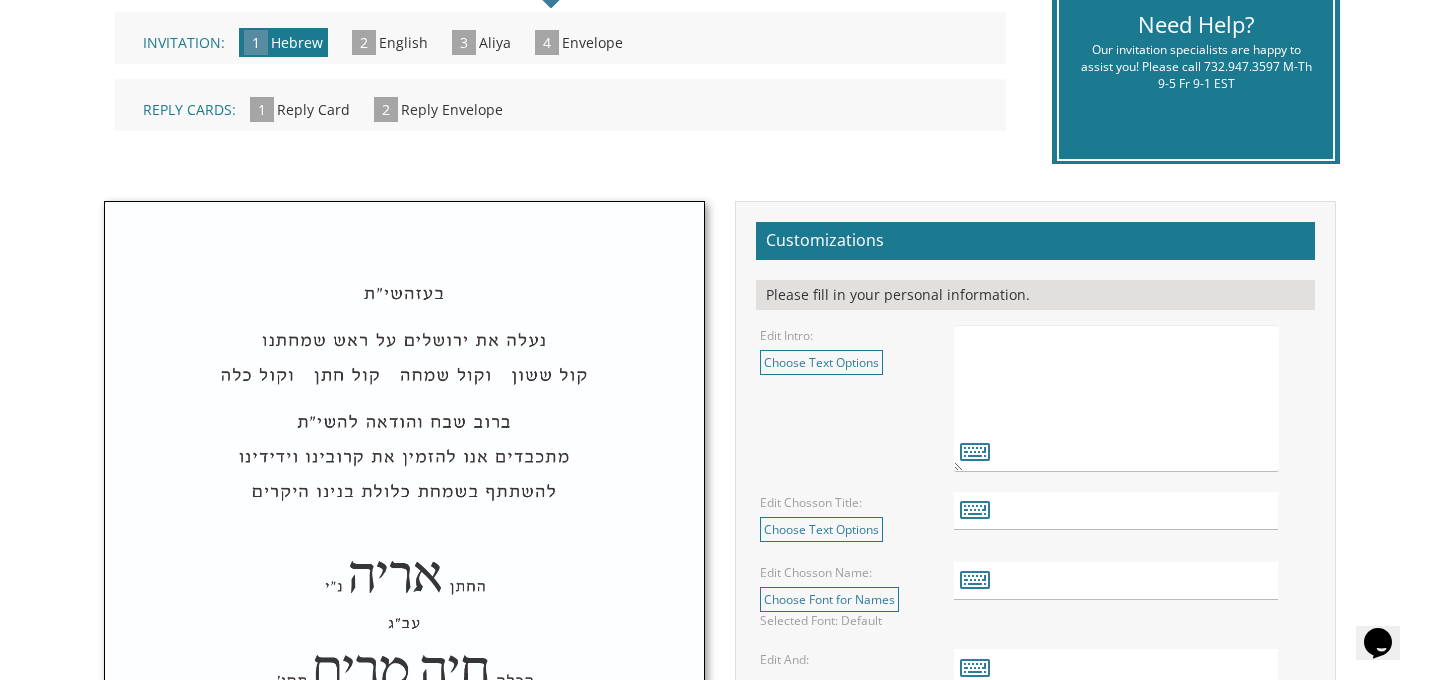 scroll, scrollTop: 0, scrollLeft: 0, axis: both 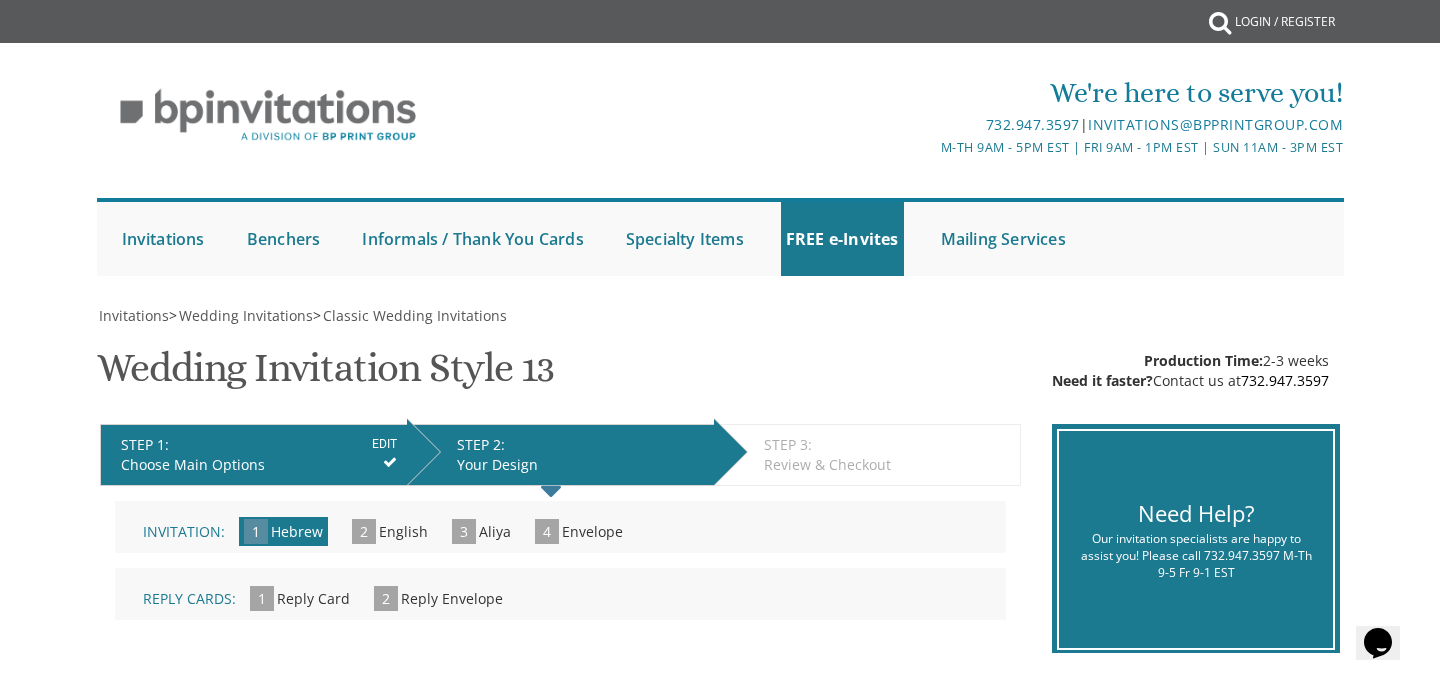 type 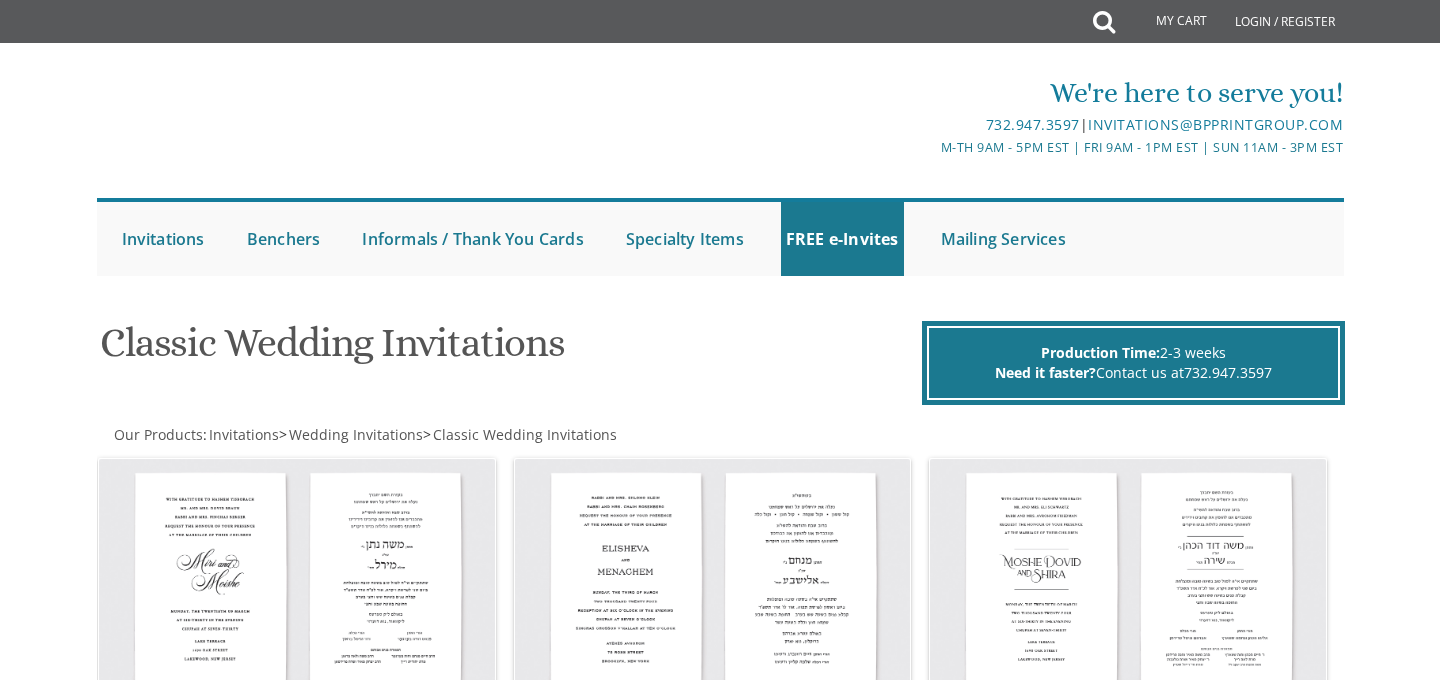 scroll, scrollTop: 1823, scrollLeft: 0, axis: vertical 